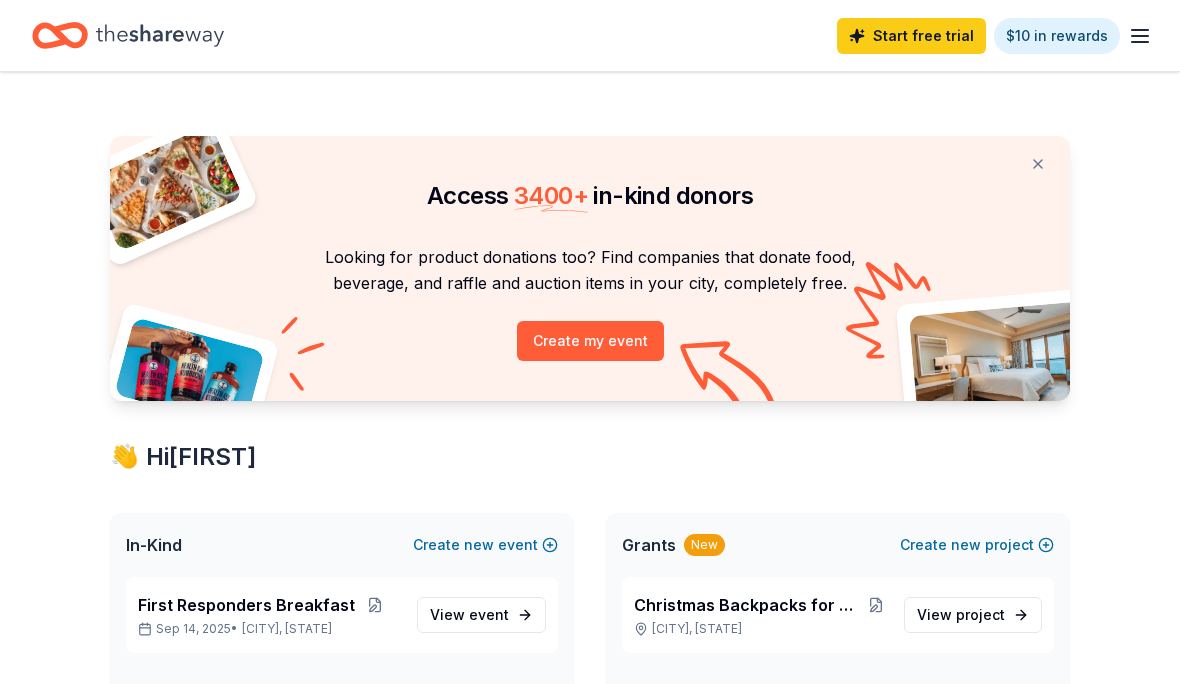 scroll, scrollTop: 0, scrollLeft: 0, axis: both 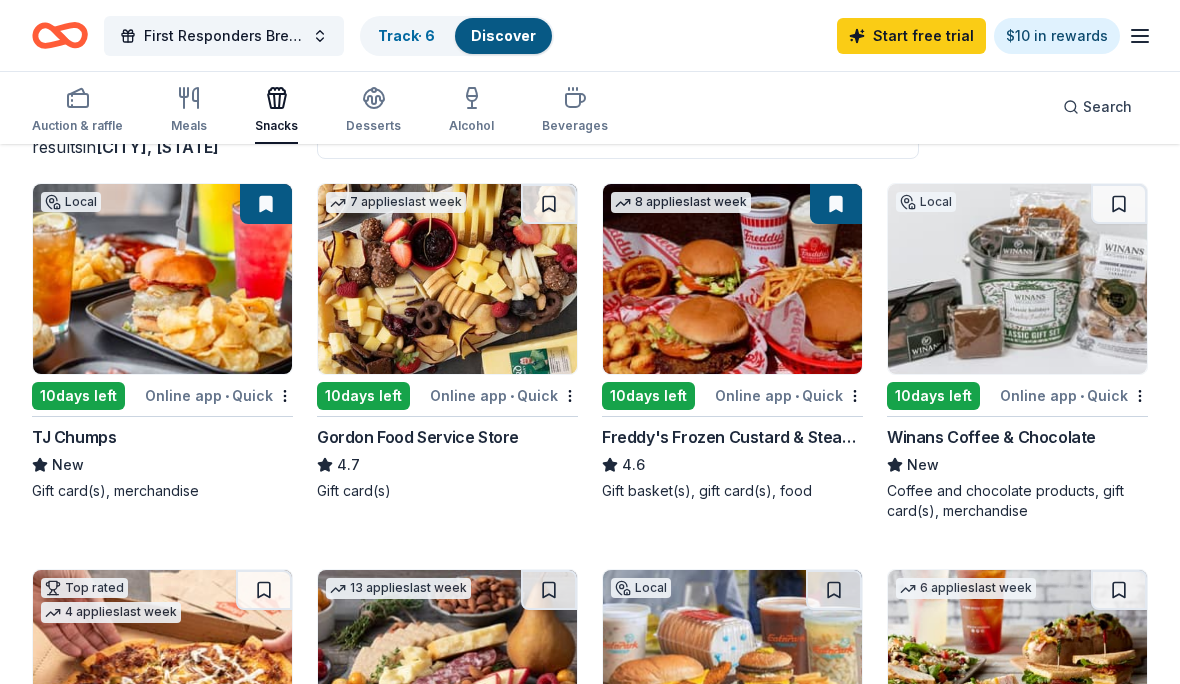 click on "Meals" at bounding box center [189, 110] 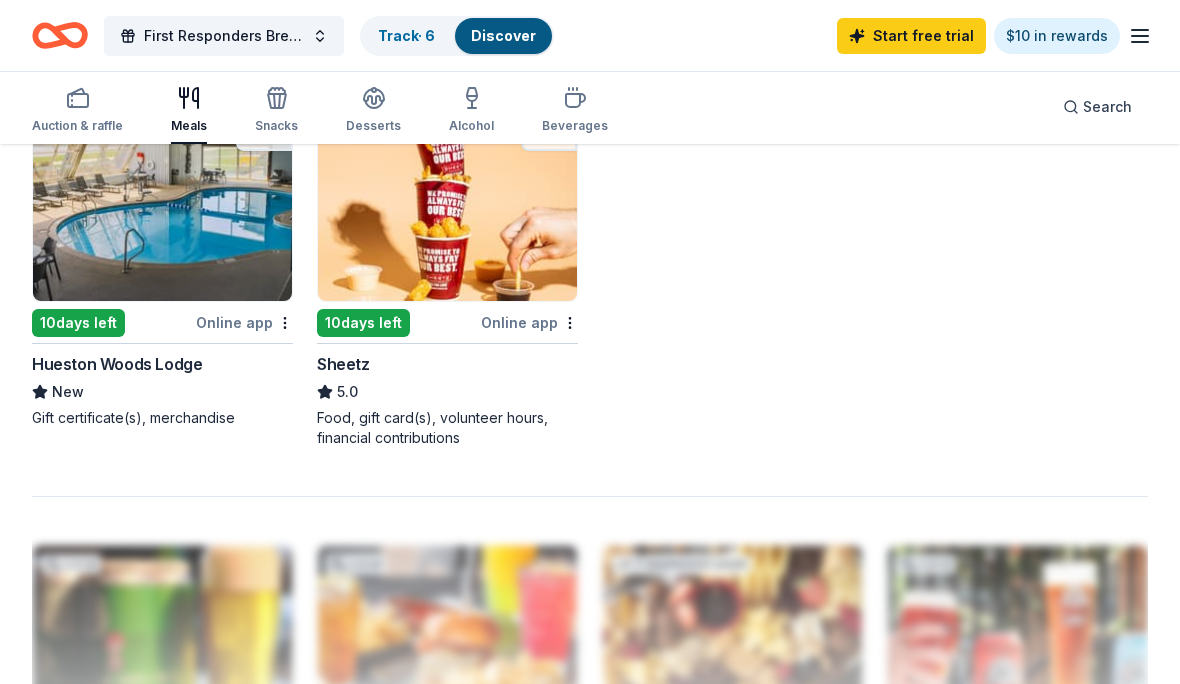 scroll, scrollTop: 1766, scrollLeft: 0, axis: vertical 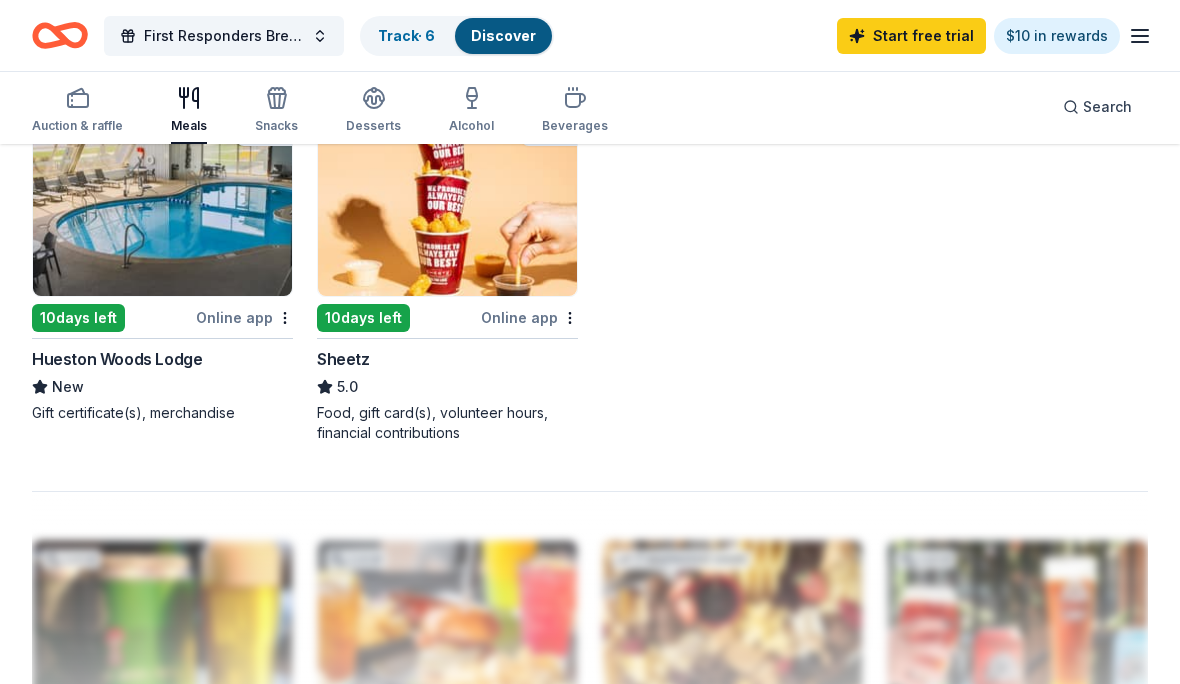 click on "Food, gift card(s), volunteer hours, financial contributions" at bounding box center (447, 424) 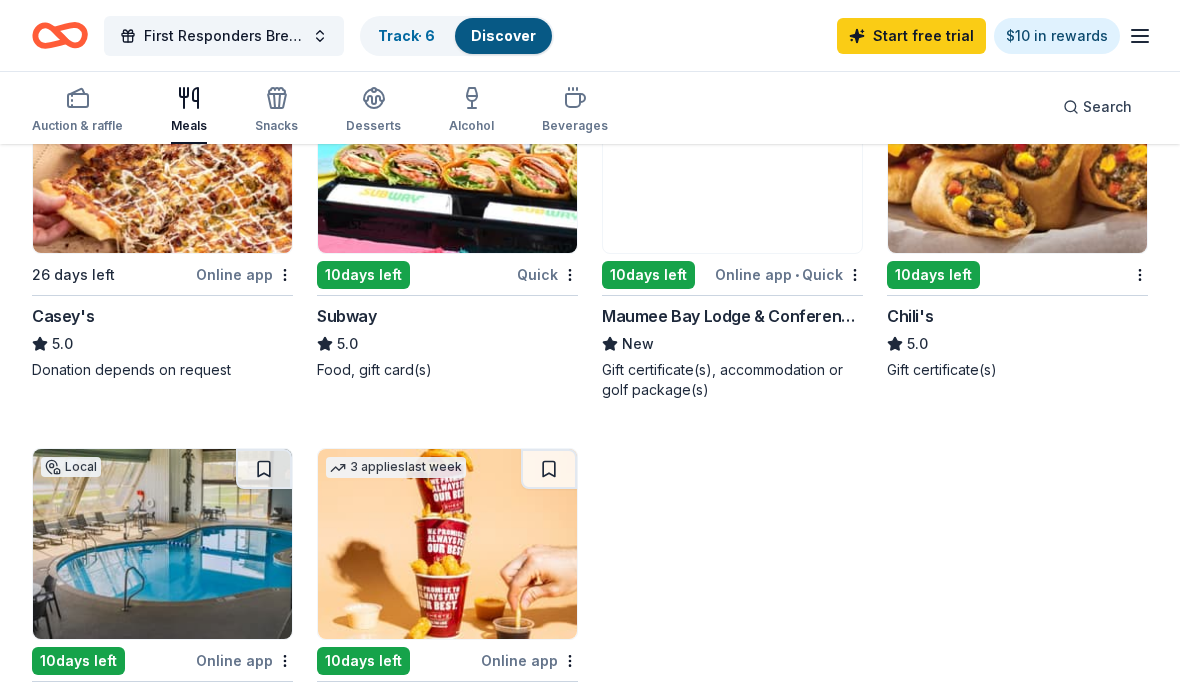 scroll, scrollTop: 1421, scrollLeft: 0, axis: vertical 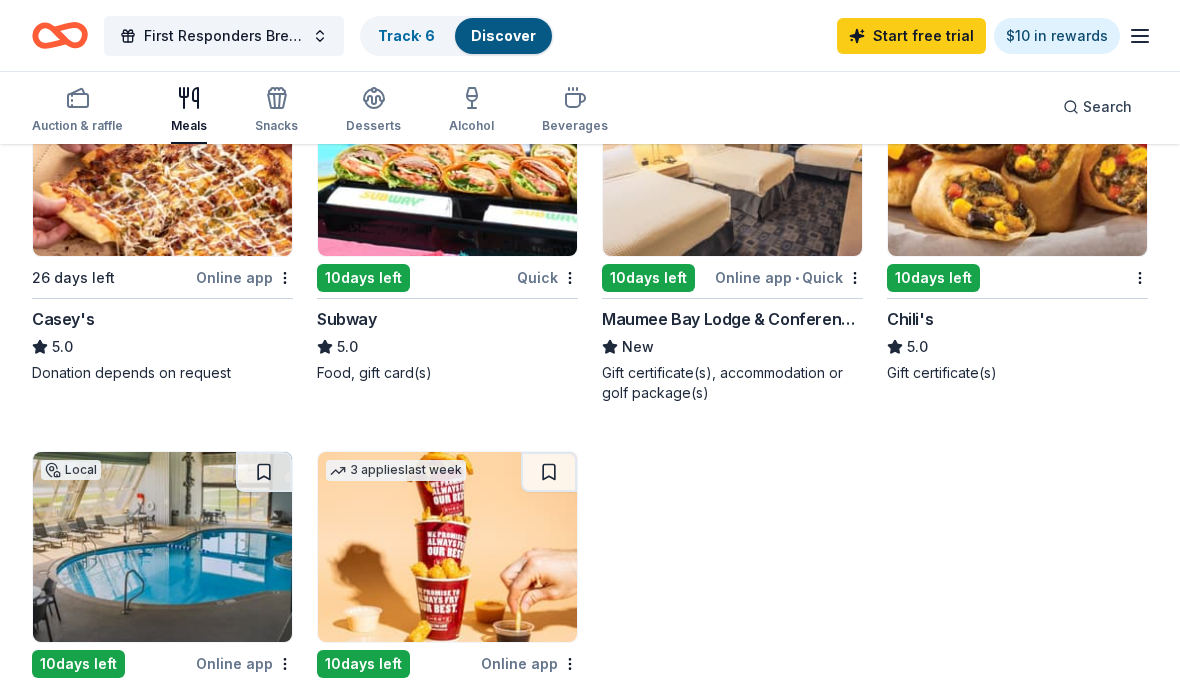 click on "Beverages" at bounding box center (575, 126) 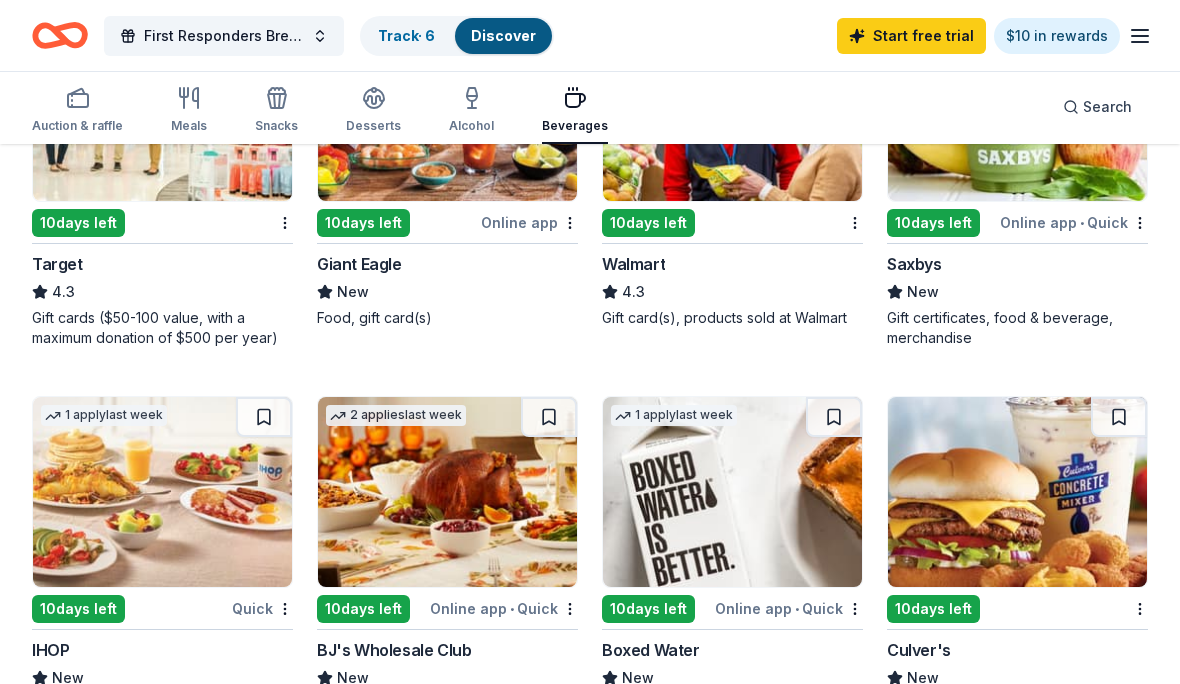 scroll, scrollTop: 1129, scrollLeft: 0, axis: vertical 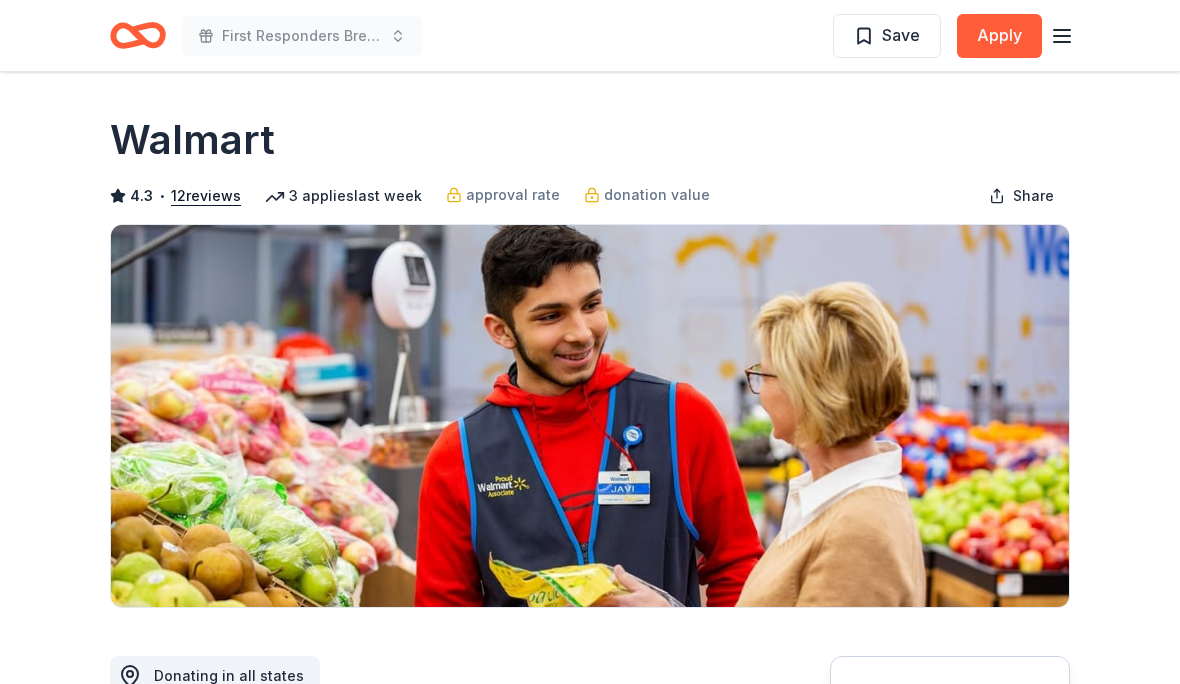 click 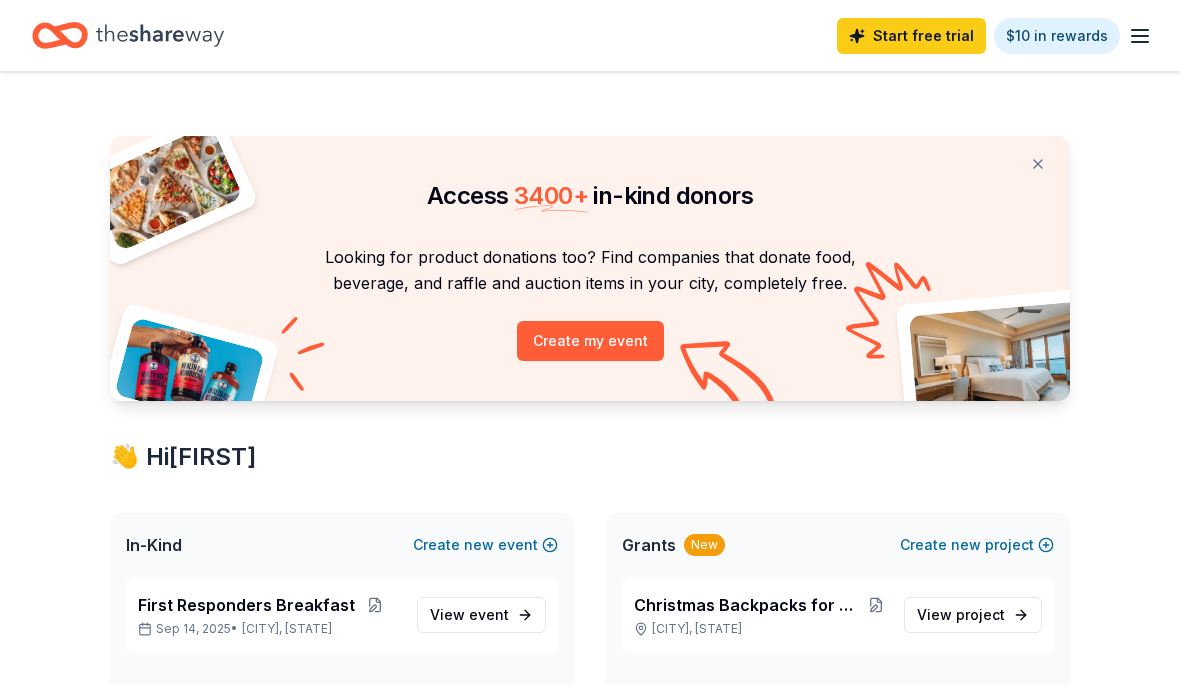 click on "Start free  trial $10 in rewards" at bounding box center [590, 35] 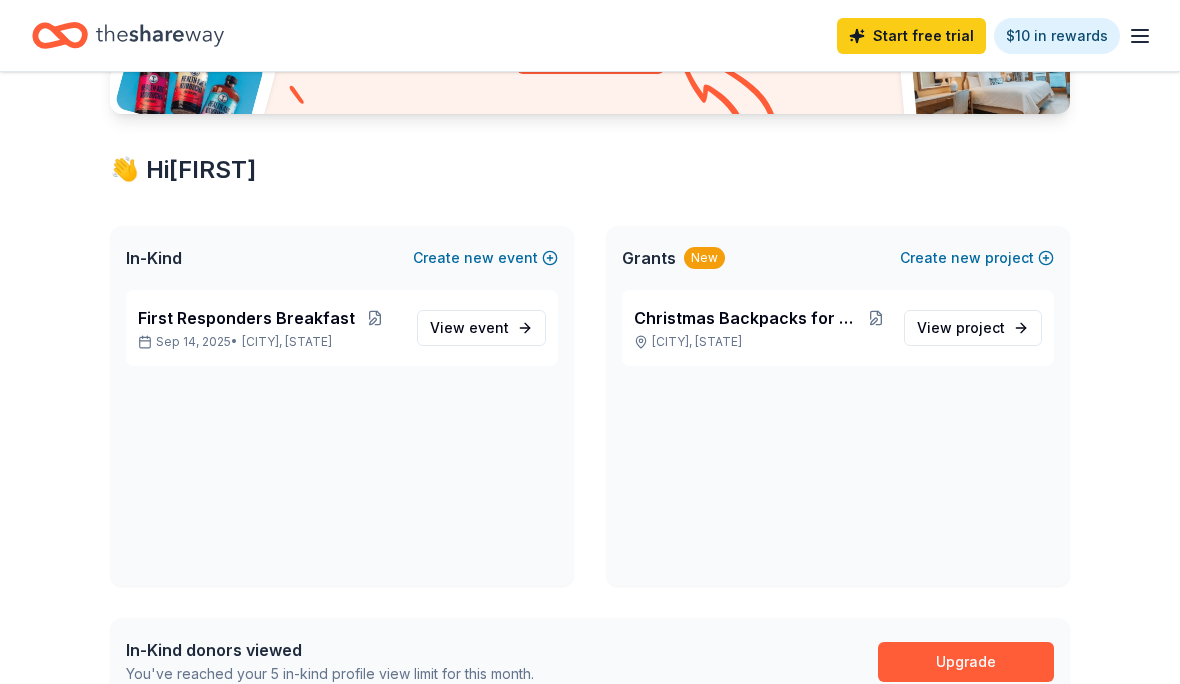 scroll, scrollTop: 291, scrollLeft: 0, axis: vertical 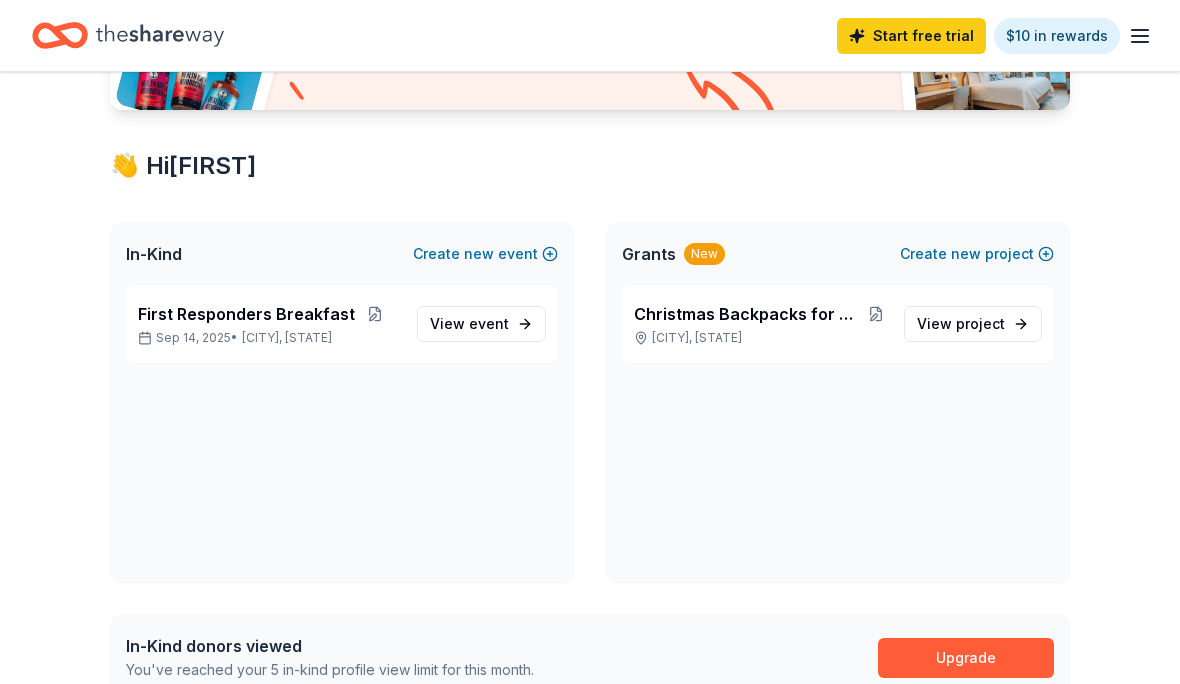 click on "View   event" at bounding box center (481, 324) 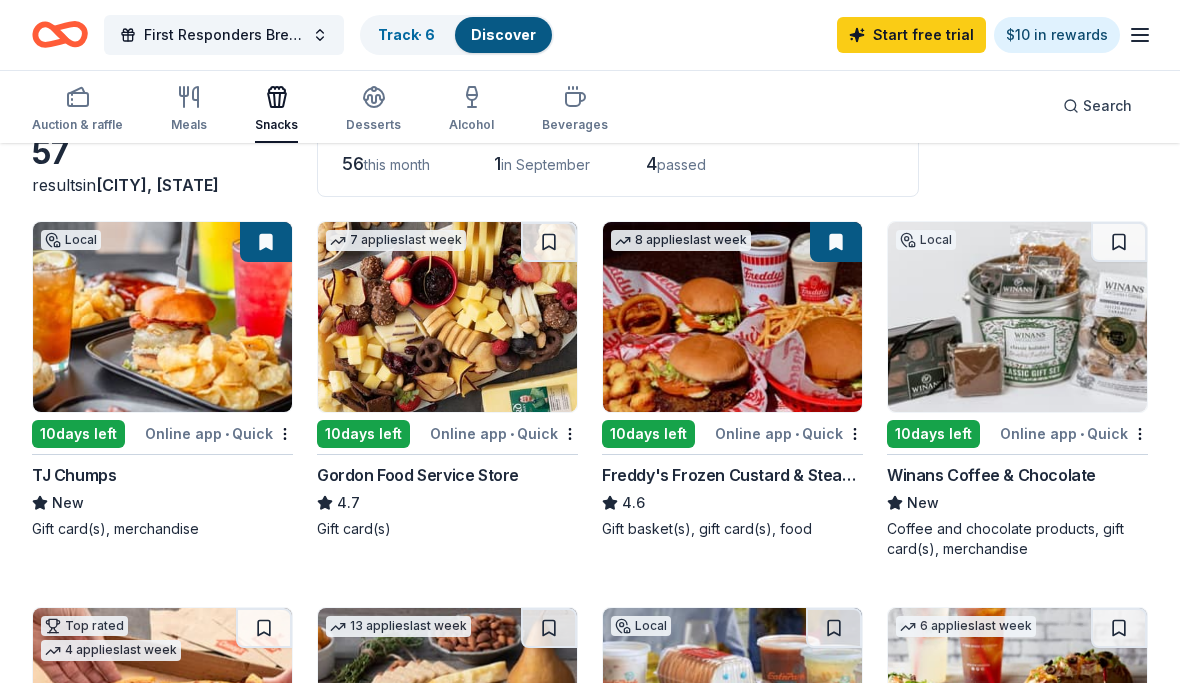 scroll, scrollTop: 147, scrollLeft: 0, axis: vertical 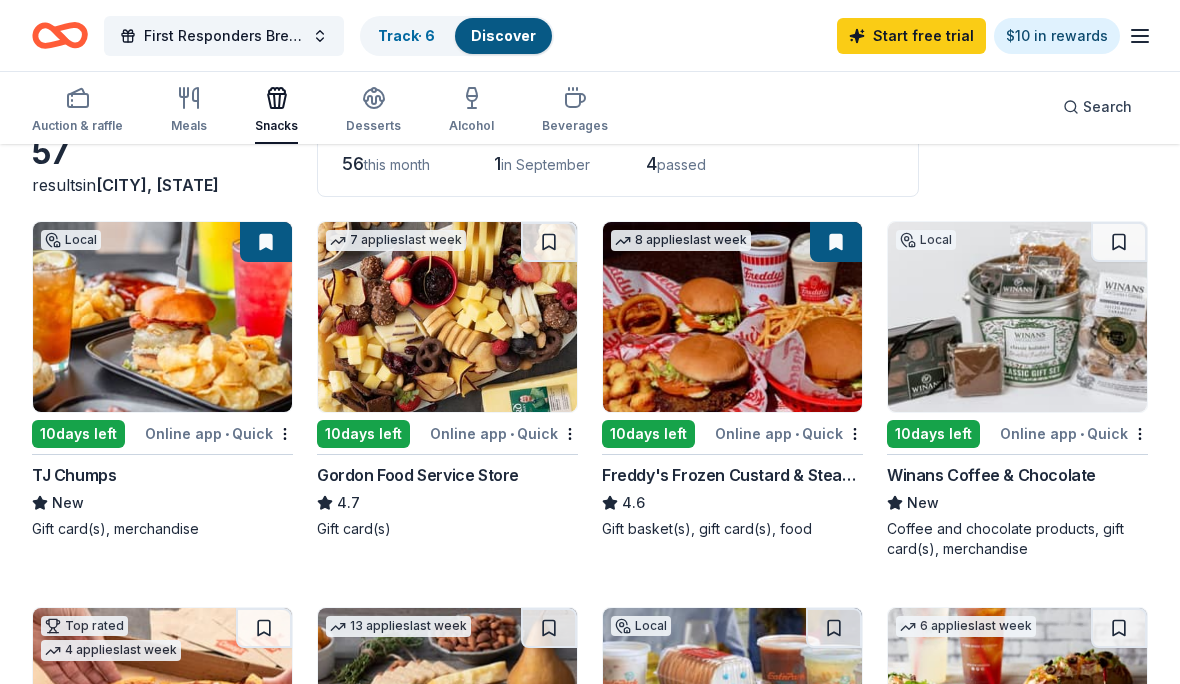 click on "Track  · 6" at bounding box center (406, 35) 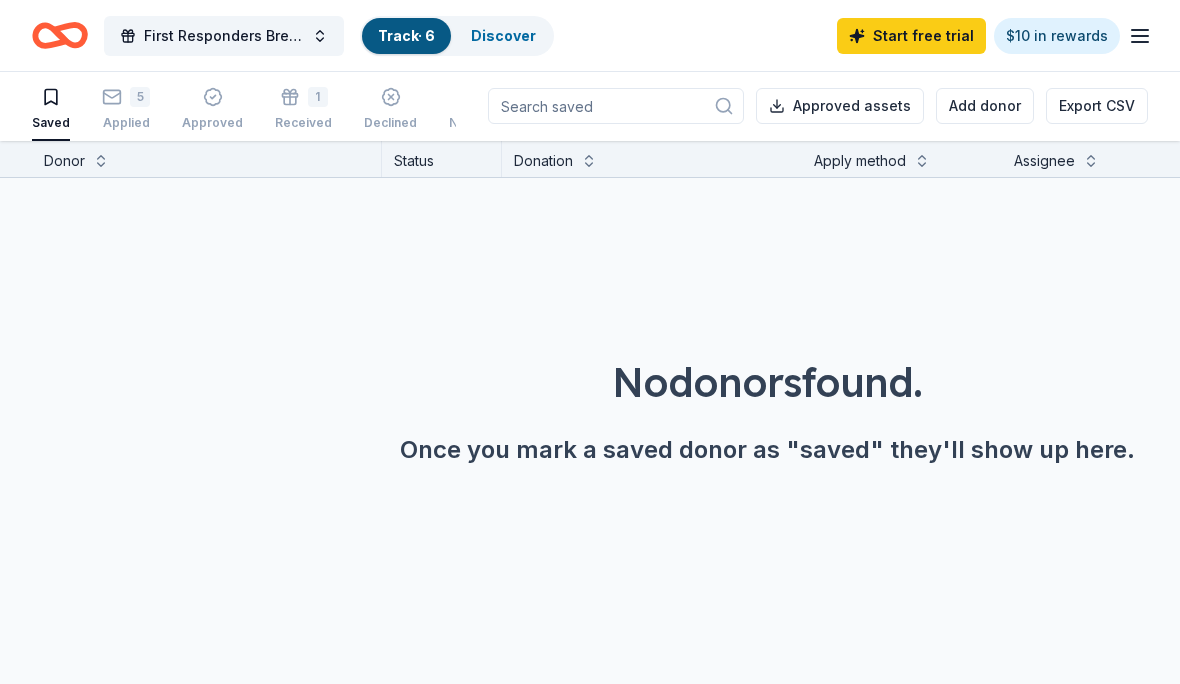 click on "Applied" at bounding box center (126, 123) 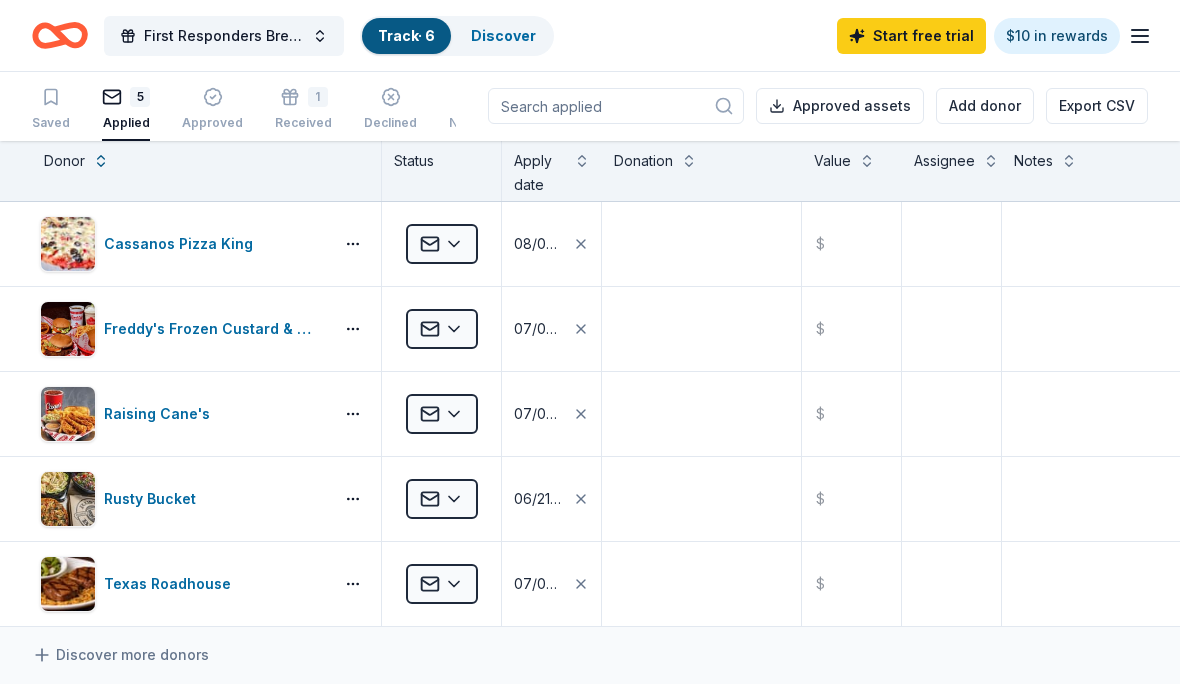 click on "Freddy's Frozen Custard & Steakburgers" at bounding box center (214, 329) 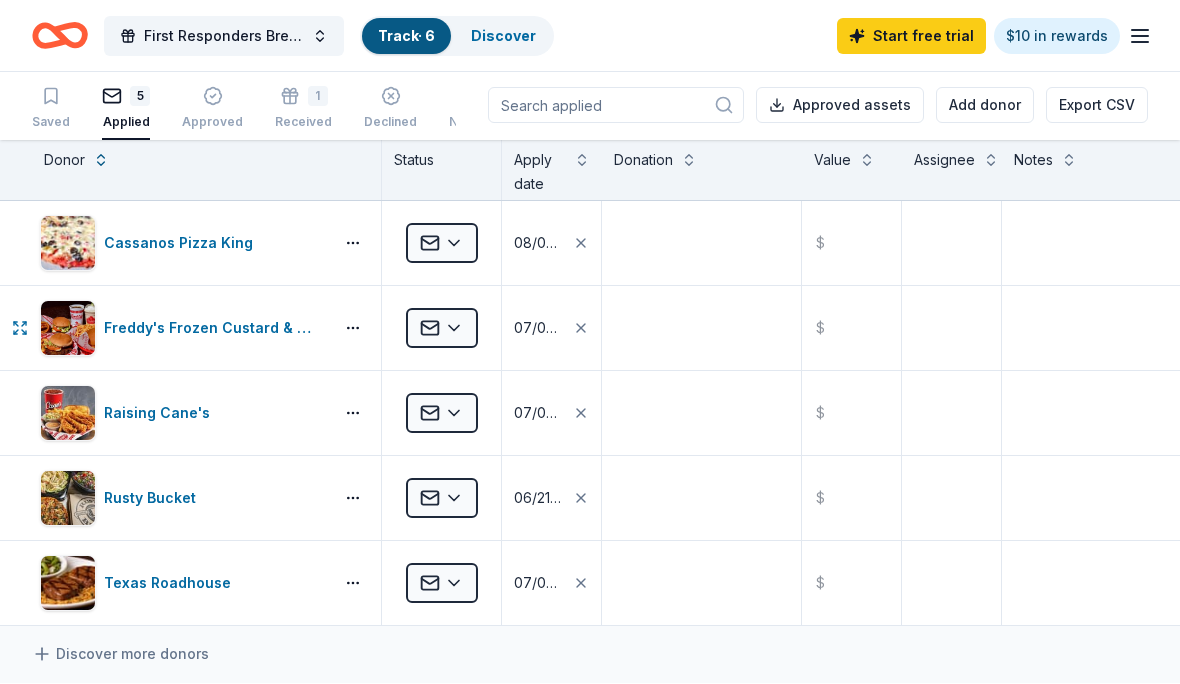 scroll, scrollTop: 1, scrollLeft: 0, axis: vertical 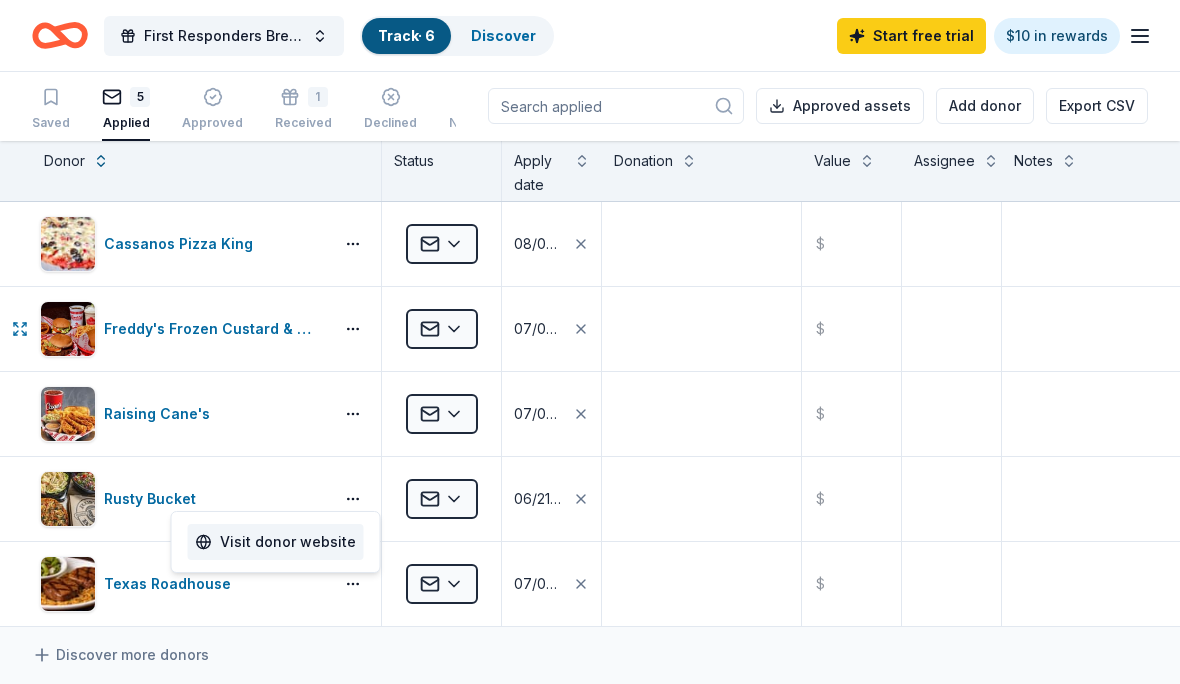 click on "Visit donor website" at bounding box center (276, 542) 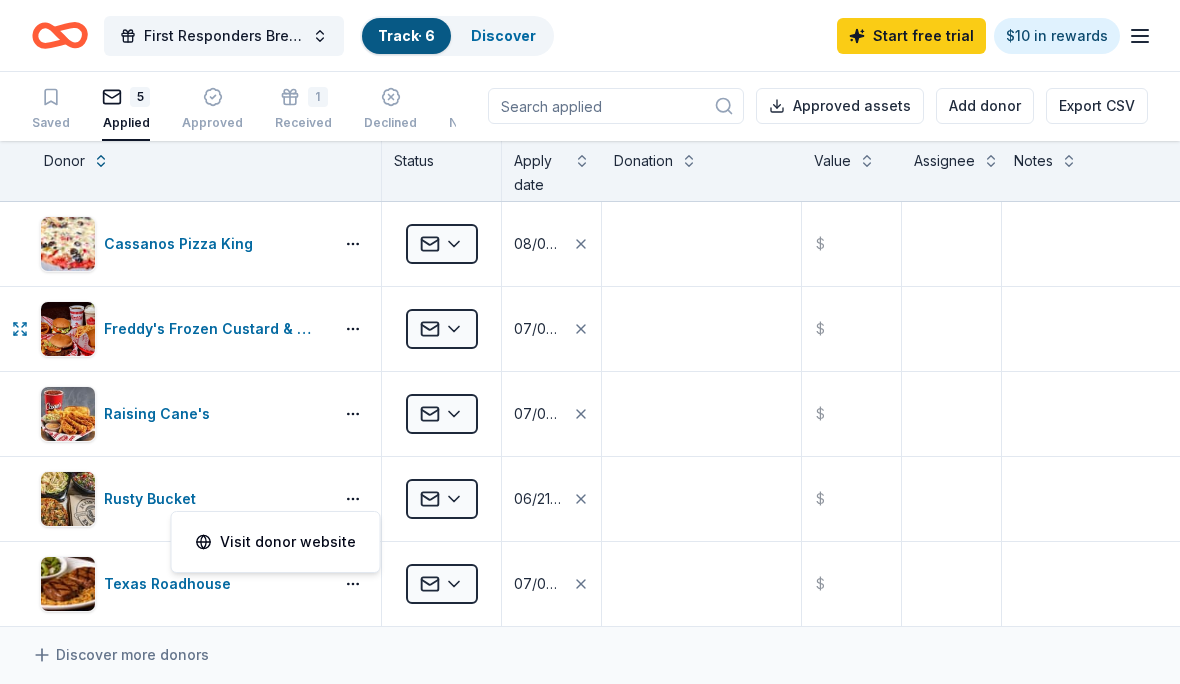 scroll, scrollTop: 91, scrollLeft: 0, axis: vertical 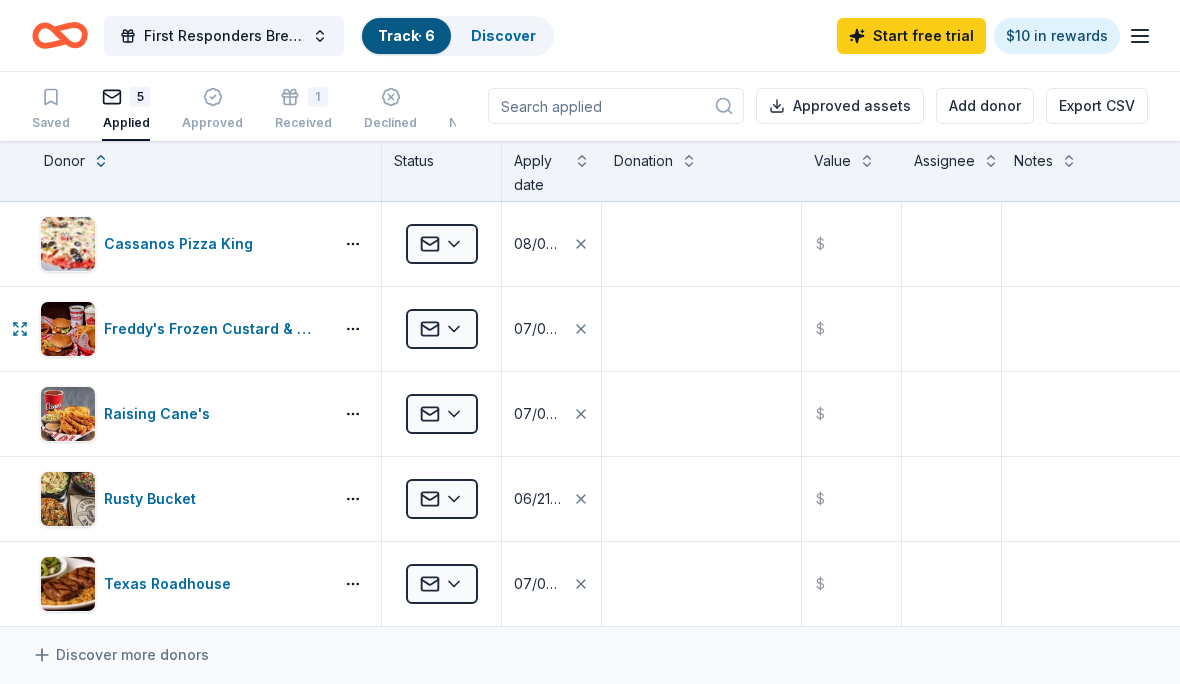 click on "Rusty Bucket" at bounding box center [154, 499] 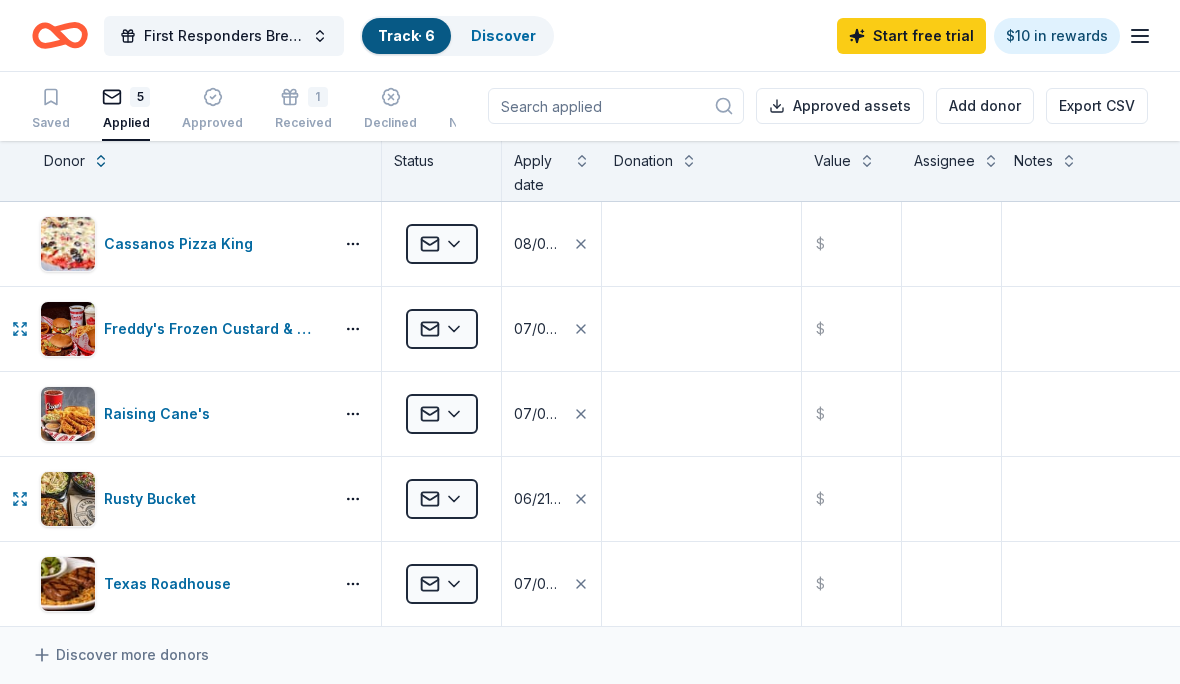 scroll, scrollTop: 0, scrollLeft: 0, axis: both 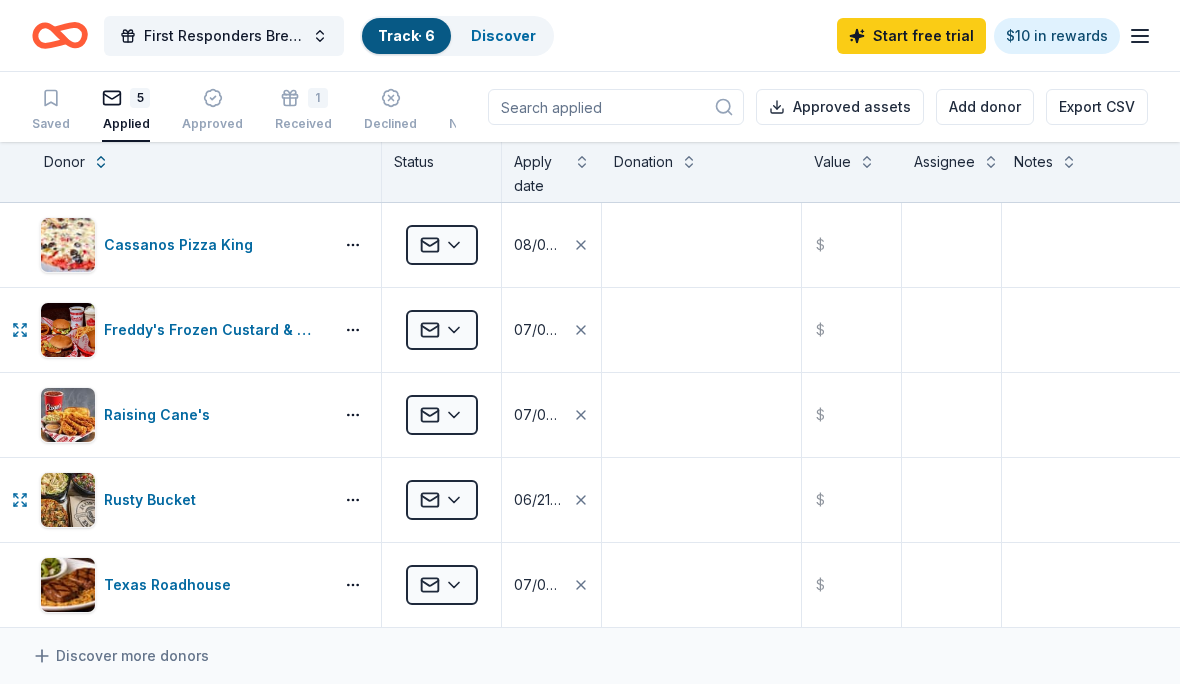 click on "Received" at bounding box center [303, 124] 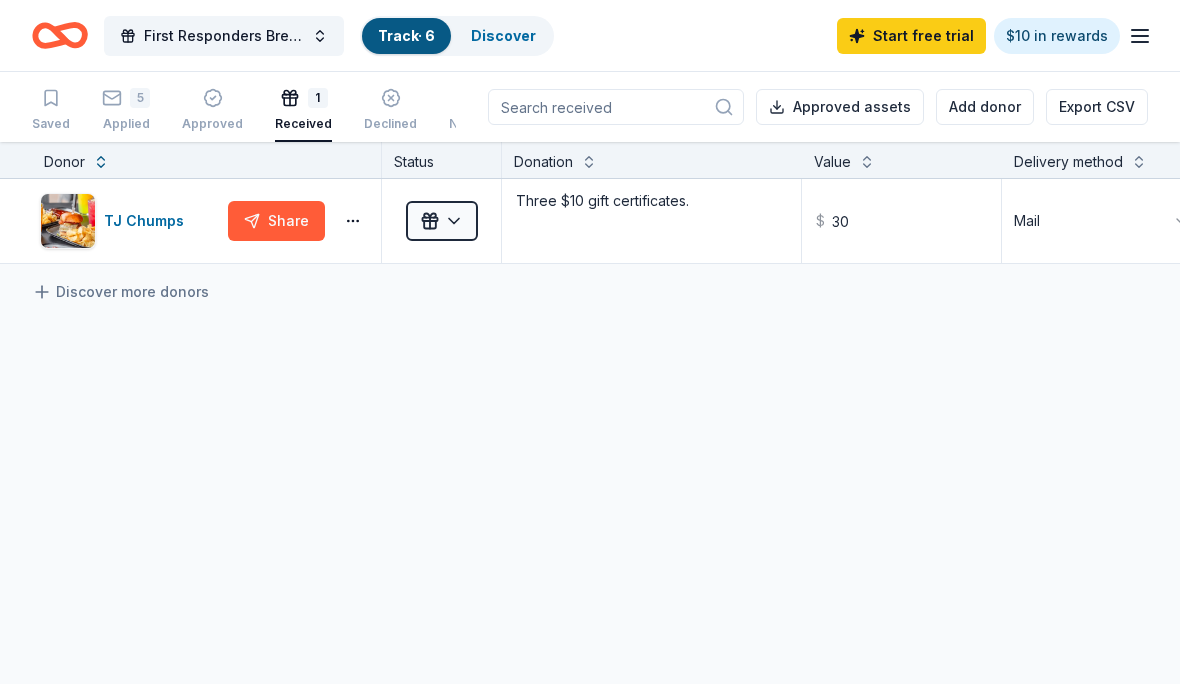 click 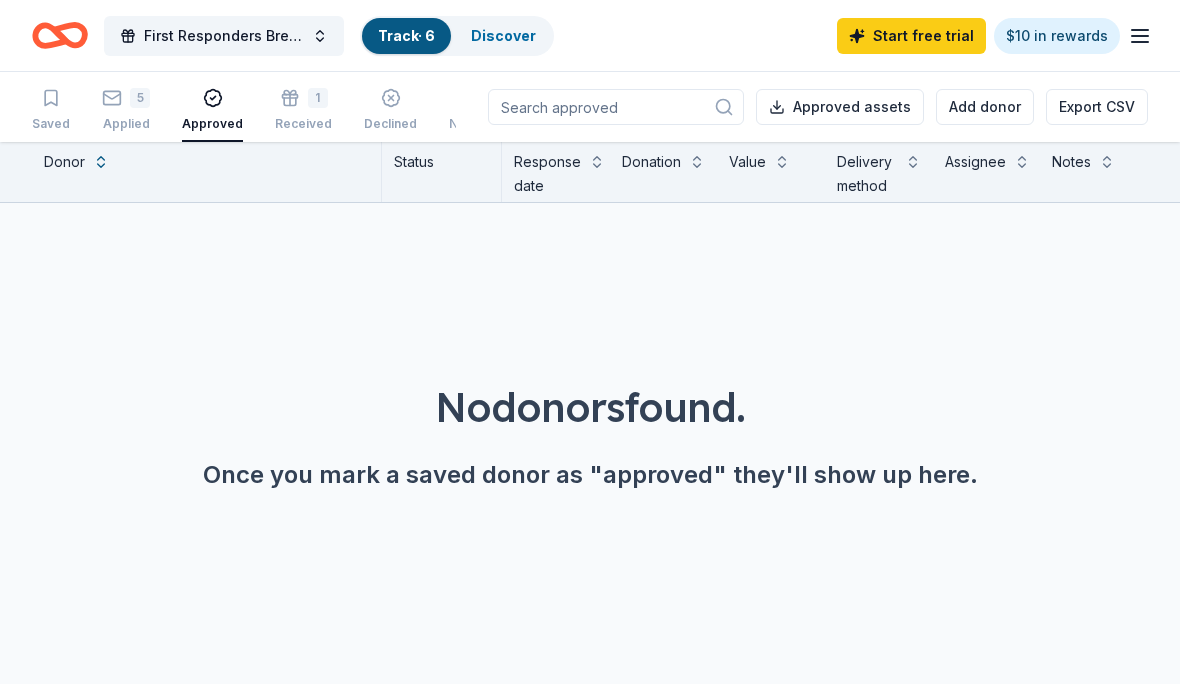 click on "5" at bounding box center [140, 98] 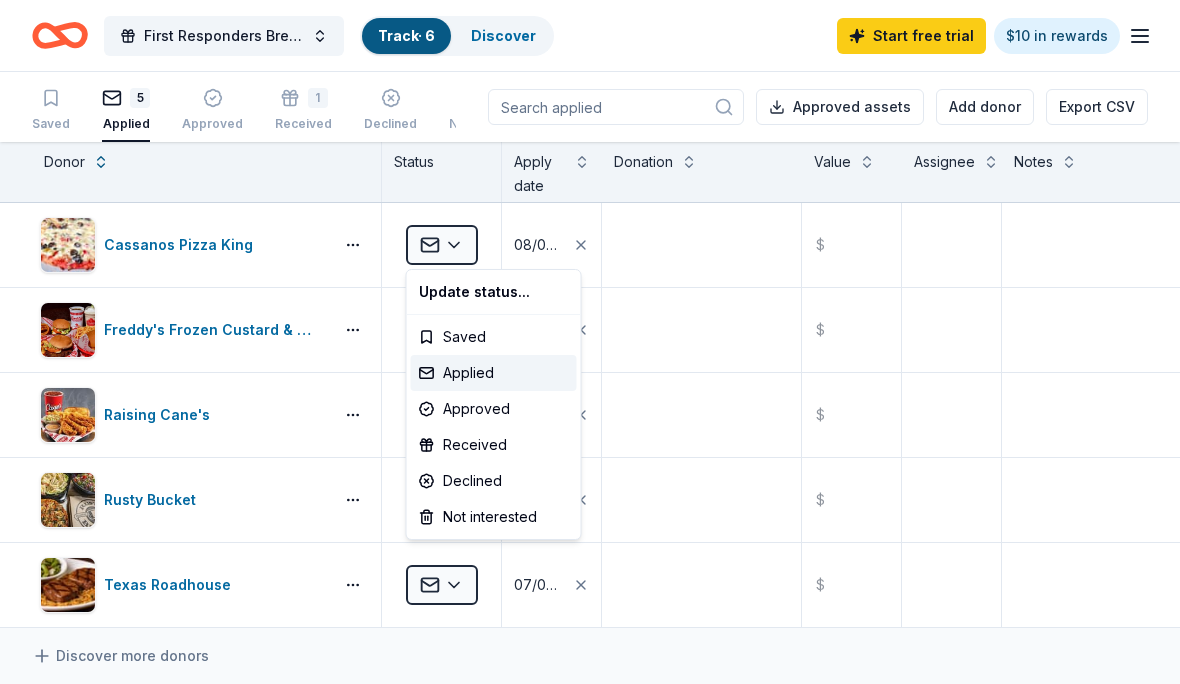 click on "10% First Responders Breakfast Track  · 6 Discover Start free  trial $10 in rewards Saved 5 Applied Approved 1 Received Declined Not interested  Approved assets Add donor Export CSV Donor Status Apply date Donation Value Assignee Notes Cassanos Pizza King Applied 08/04/2025 $ Freddy's Frozen Custard & Steakburgers Applied 07/07/2025 $ Raising Cane's  Applied 07/07/2025 $ Rusty Bucket Applied 06/21/2025 $ Texas Roadhouse Applied 07/07/2025 $   Discover more donors Saved Update status... Saved Applied Approved Received Declined Not interested" at bounding box center [590, 342] 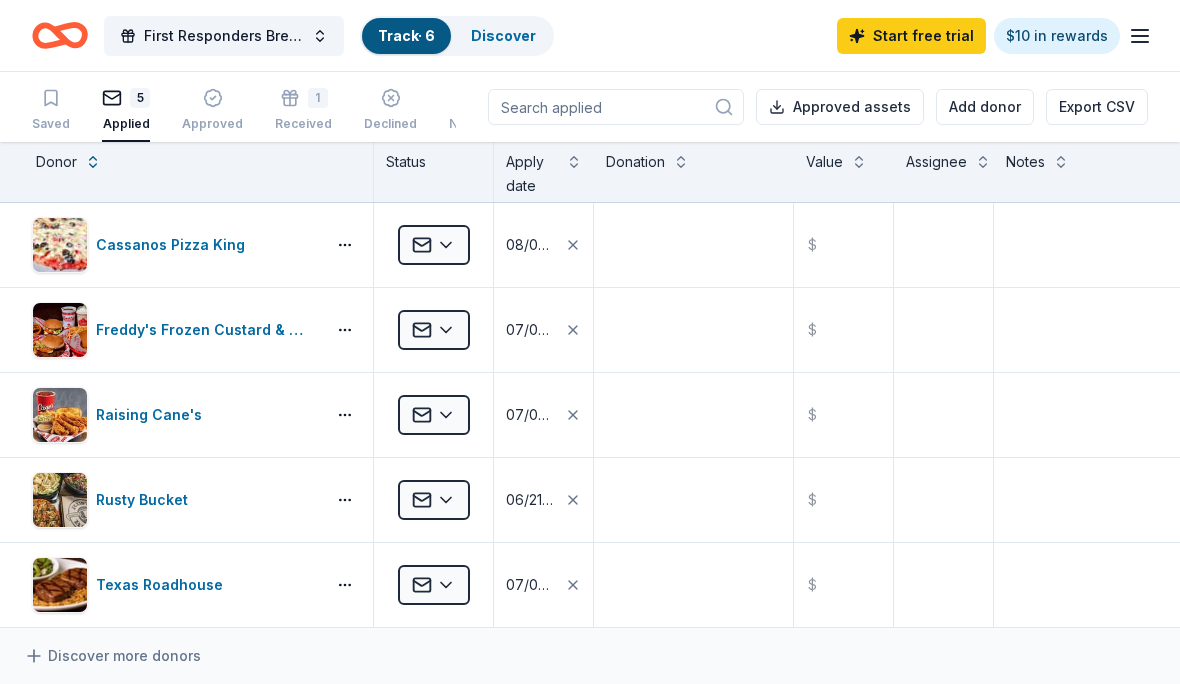 scroll, scrollTop: 0, scrollLeft: 8, axis: horizontal 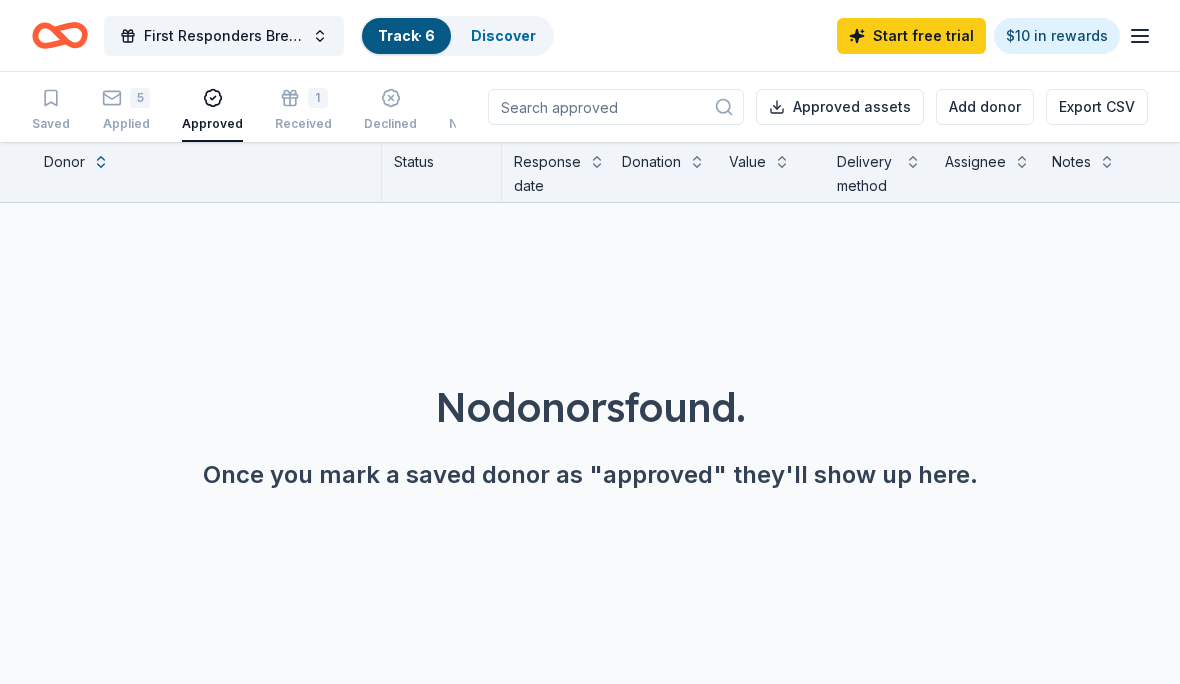click 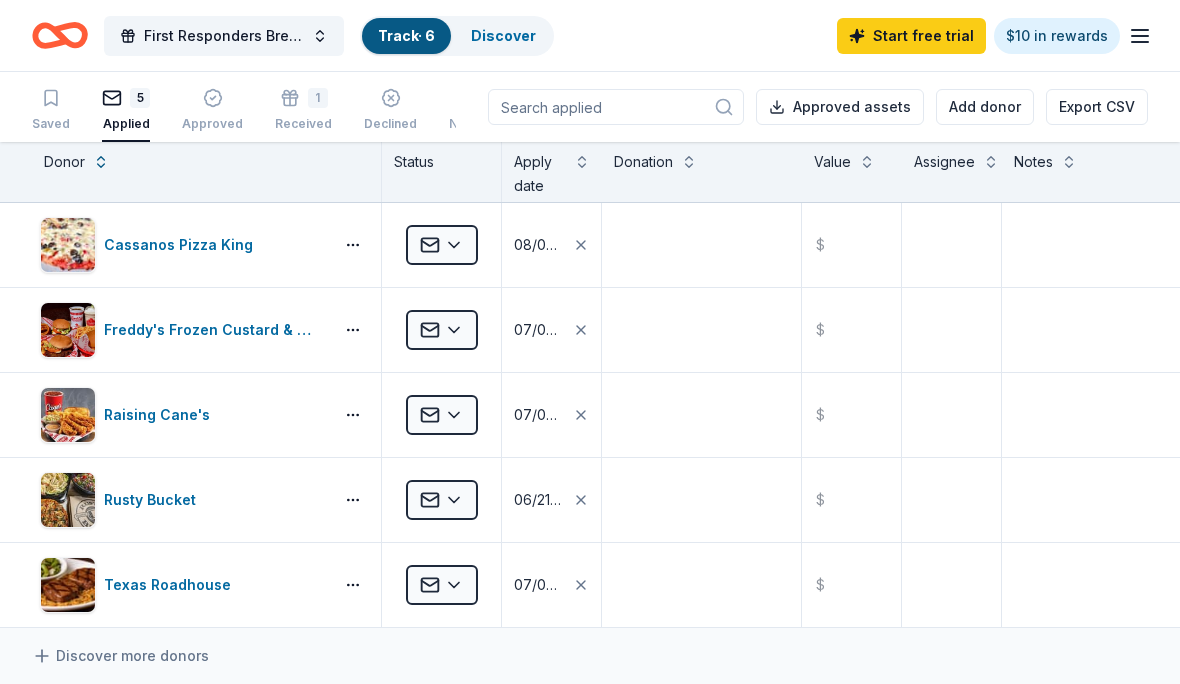 click at bounding box center [616, 107] 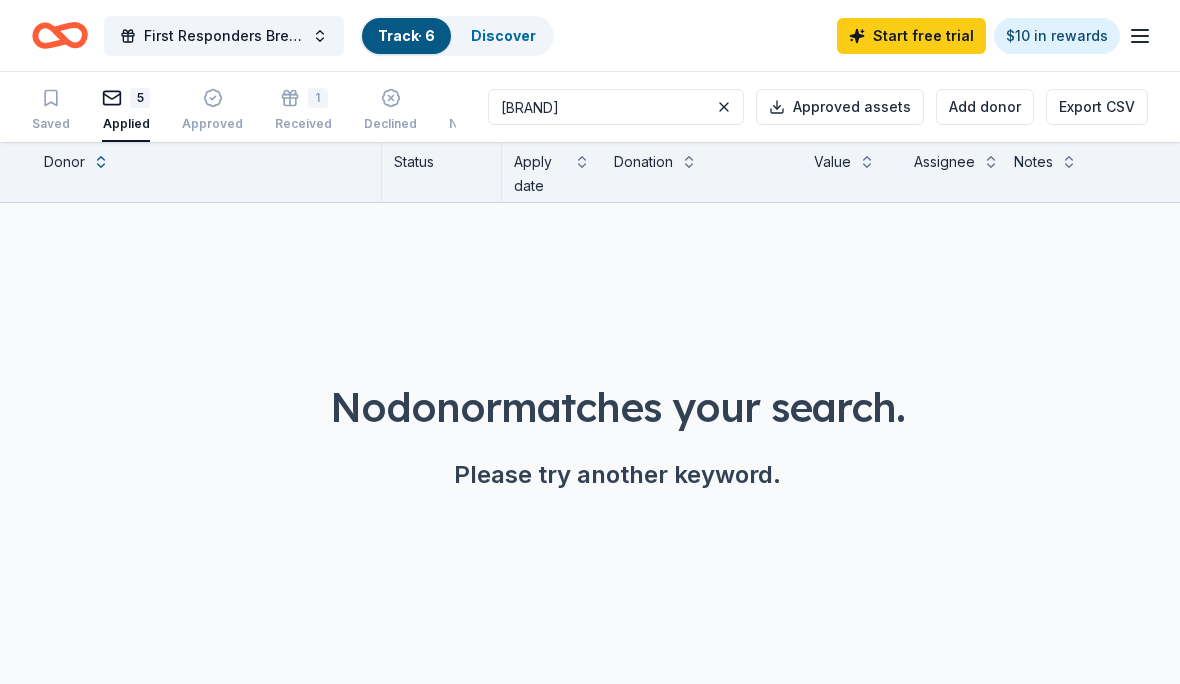 type on "Freddie’s" 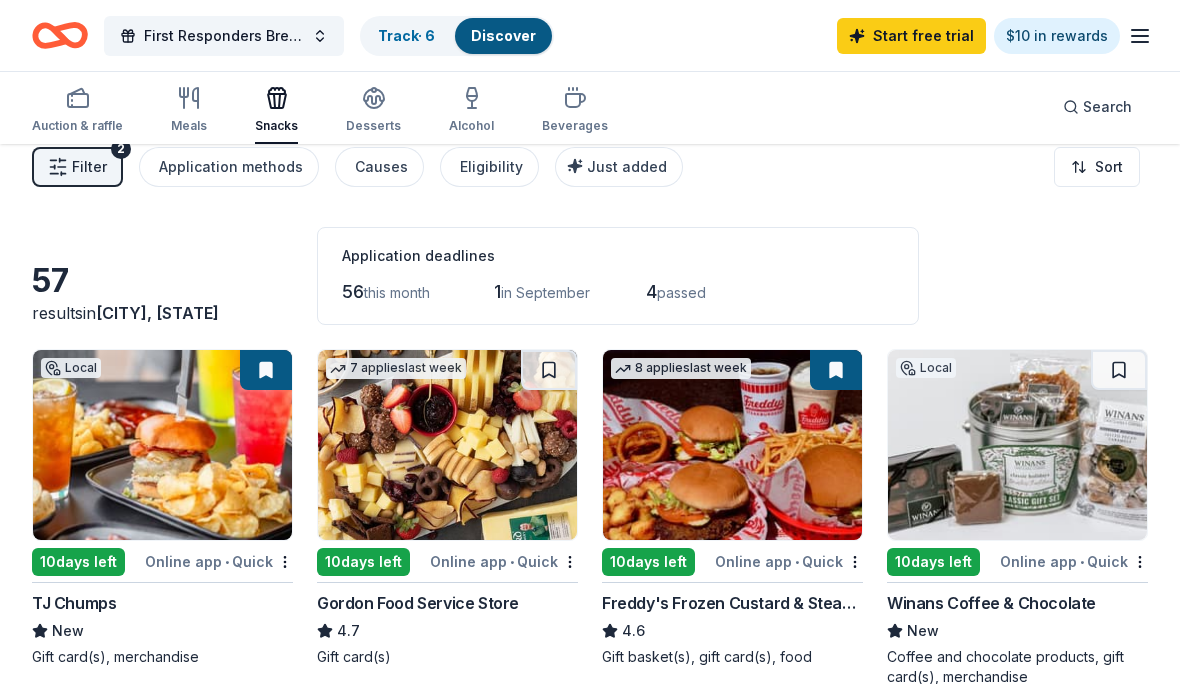 scroll, scrollTop: 0, scrollLeft: 0, axis: both 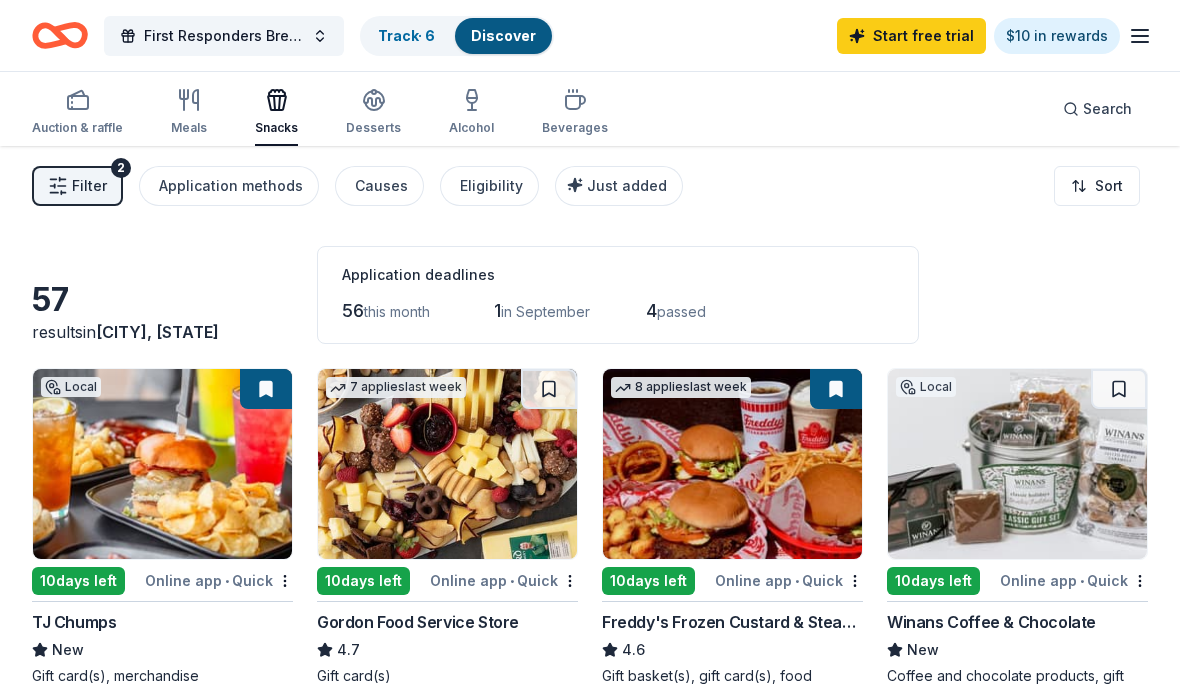 click on "Beverages" at bounding box center [575, 112] 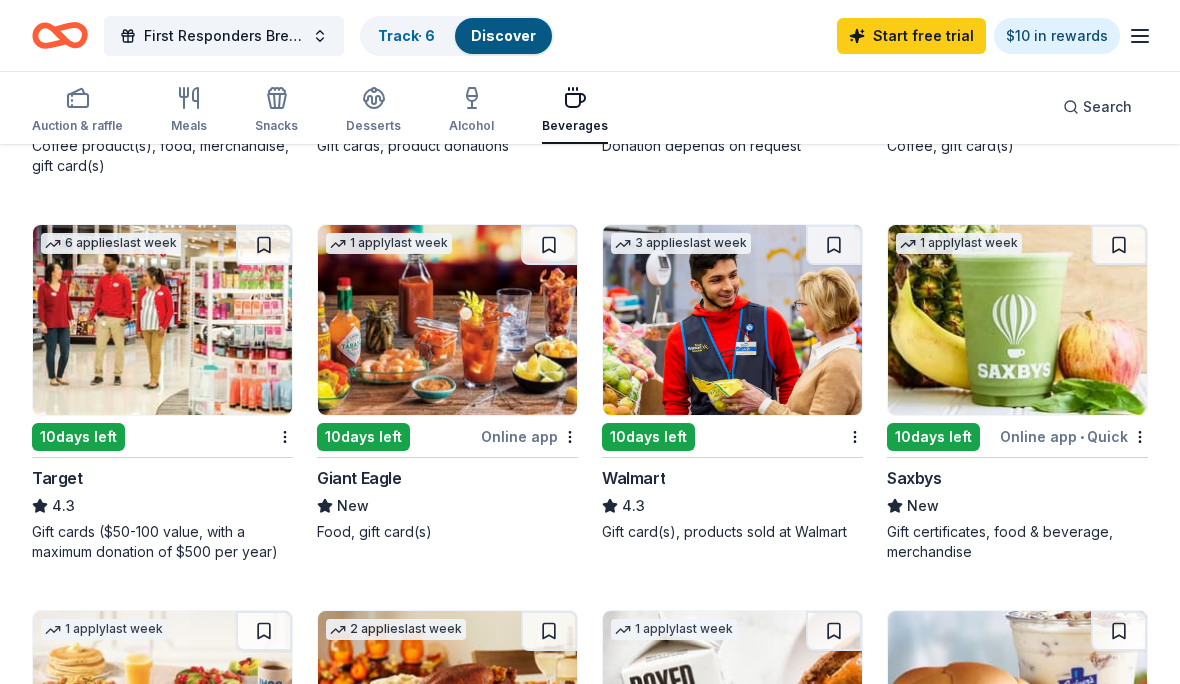 scroll, scrollTop: 917, scrollLeft: 0, axis: vertical 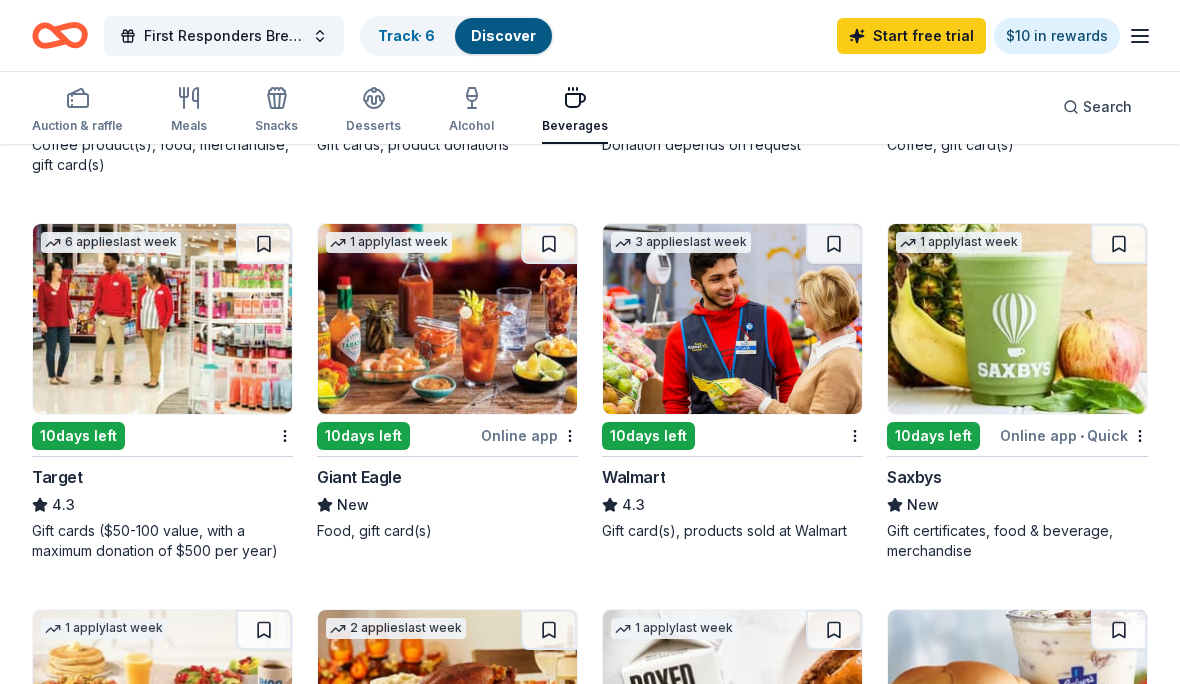 click on "Gift card(s), products sold at Walmart" at bounding box center [732, 531] 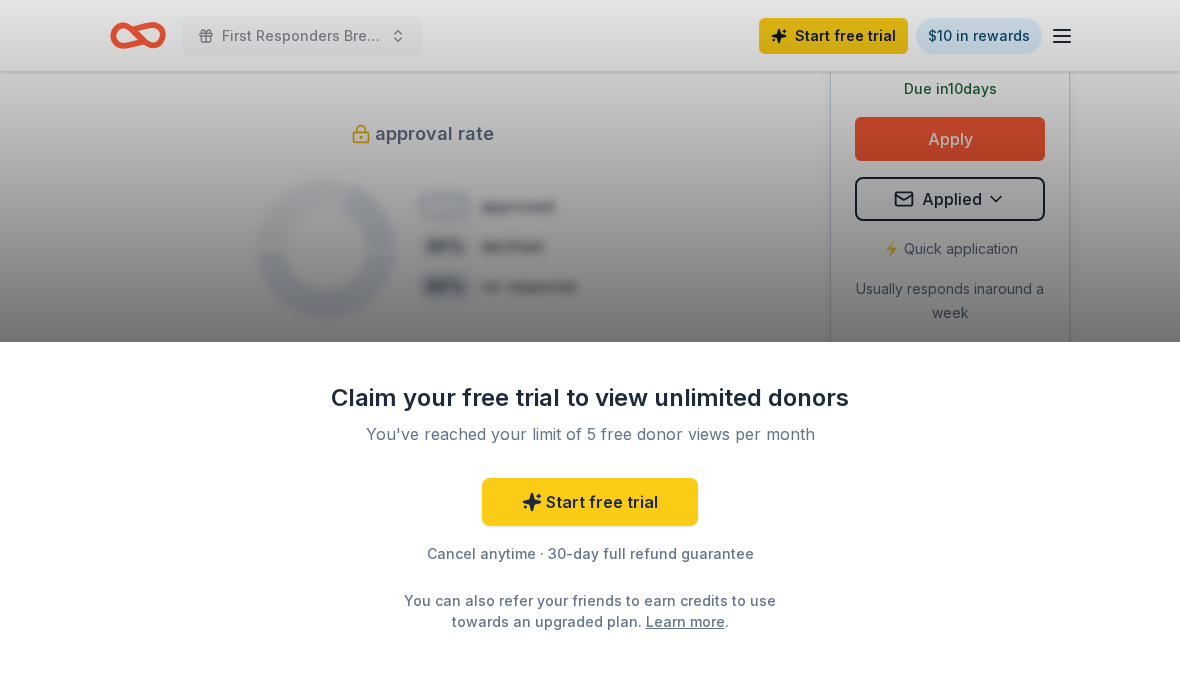 scroll, scrollTop: 1331, scrollLeft: 0, axis: vertical 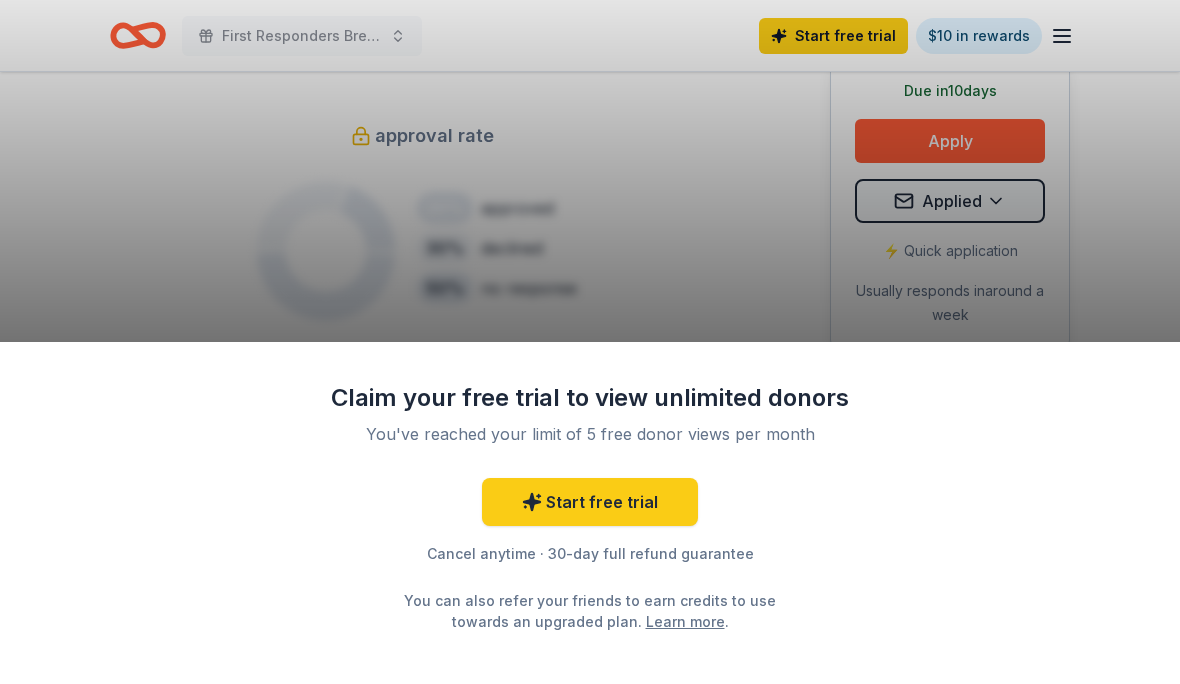 click on "Claim your free trial to view unlimited donors You've reached your limit of 5 free donor views per month Start free  trial Cancel anytime · 30-day full refund guarantee You can also refer your friends to earn credits to use towards an upgraded plan.   Learn more ." at bounding box center [590, 342] 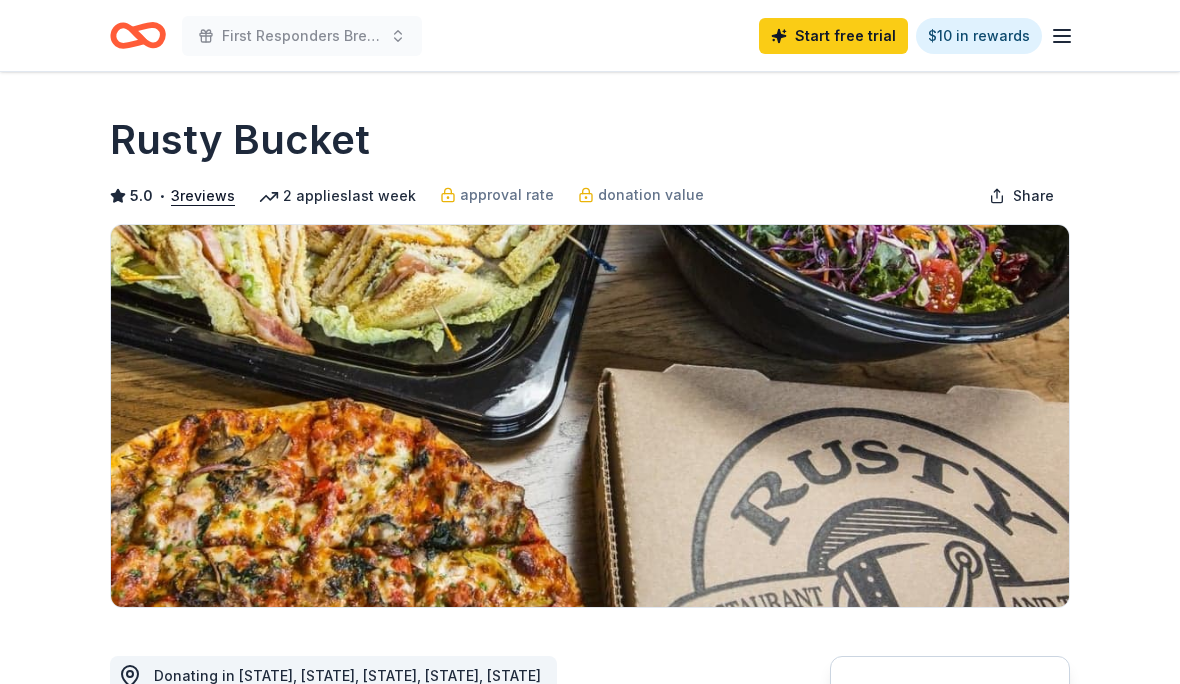 scroll, scrollTop: 0, scrollLeft: 0, axis: both 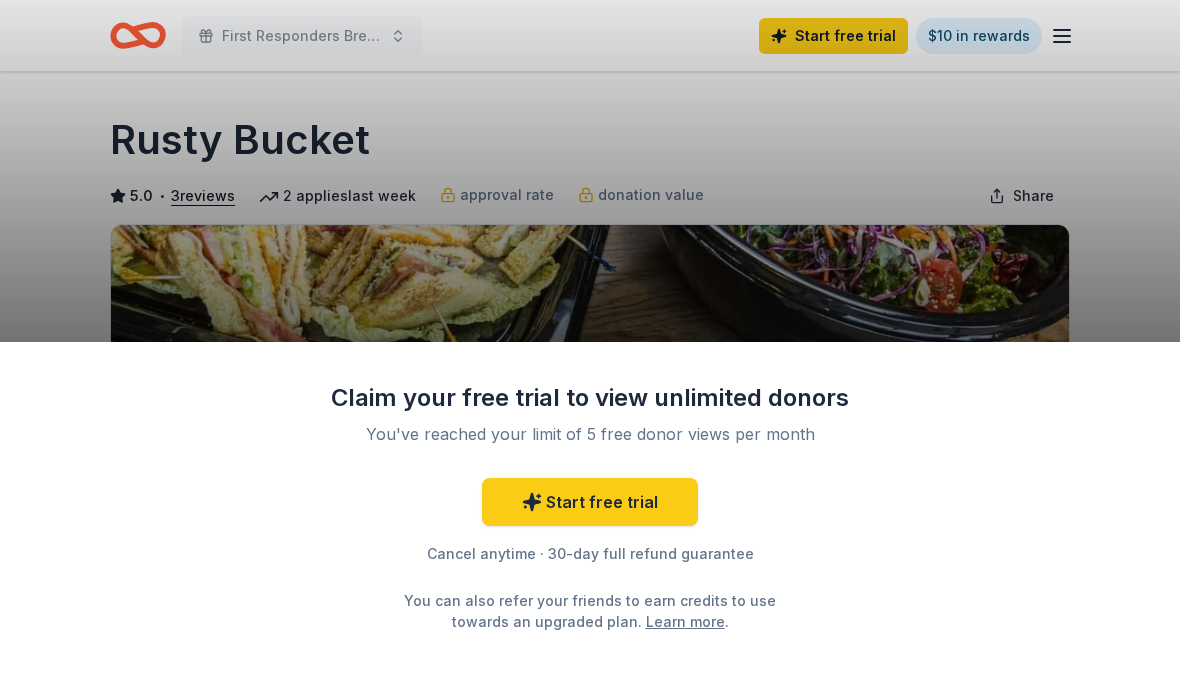 click on "Claim your free trial to view unlimited donors You've reached your limit of 5 free donor views per month Start free  trial Cancel anytime · 30-day full refund guarantee You can also refer your friends to earn credits to use towards an upgraded plan.   Learn more ." at bounding box center [590, 342] 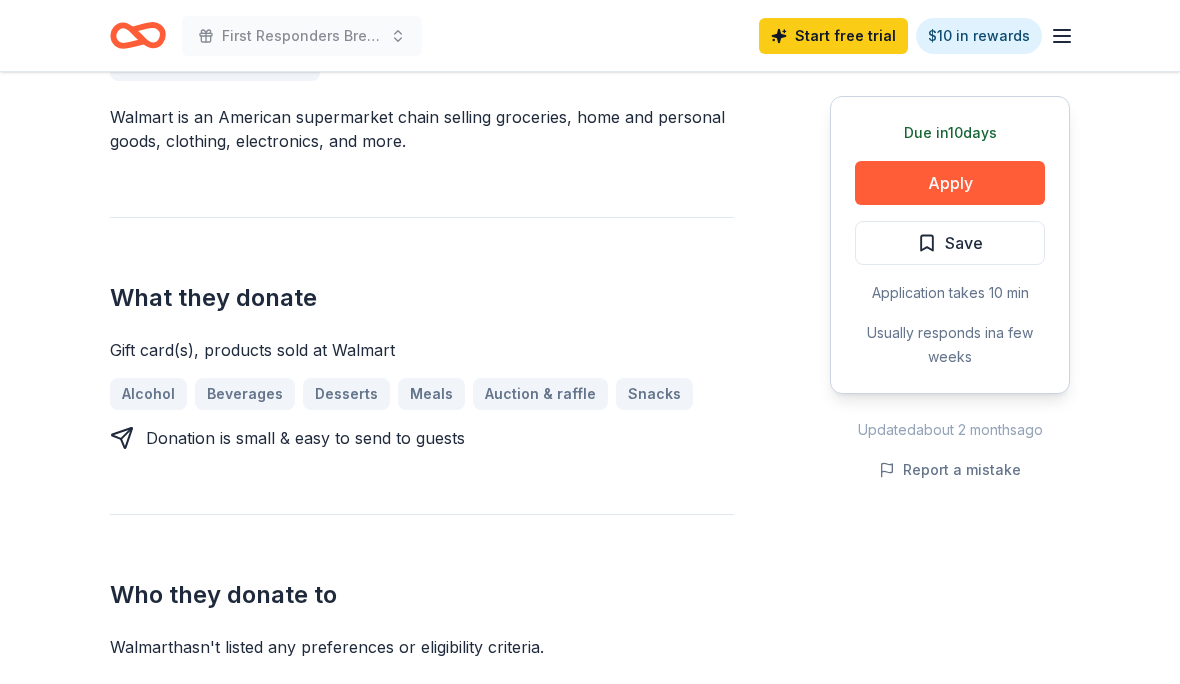 scroll, scrollTop: 615, scrollLeft: 0, axis: vertical 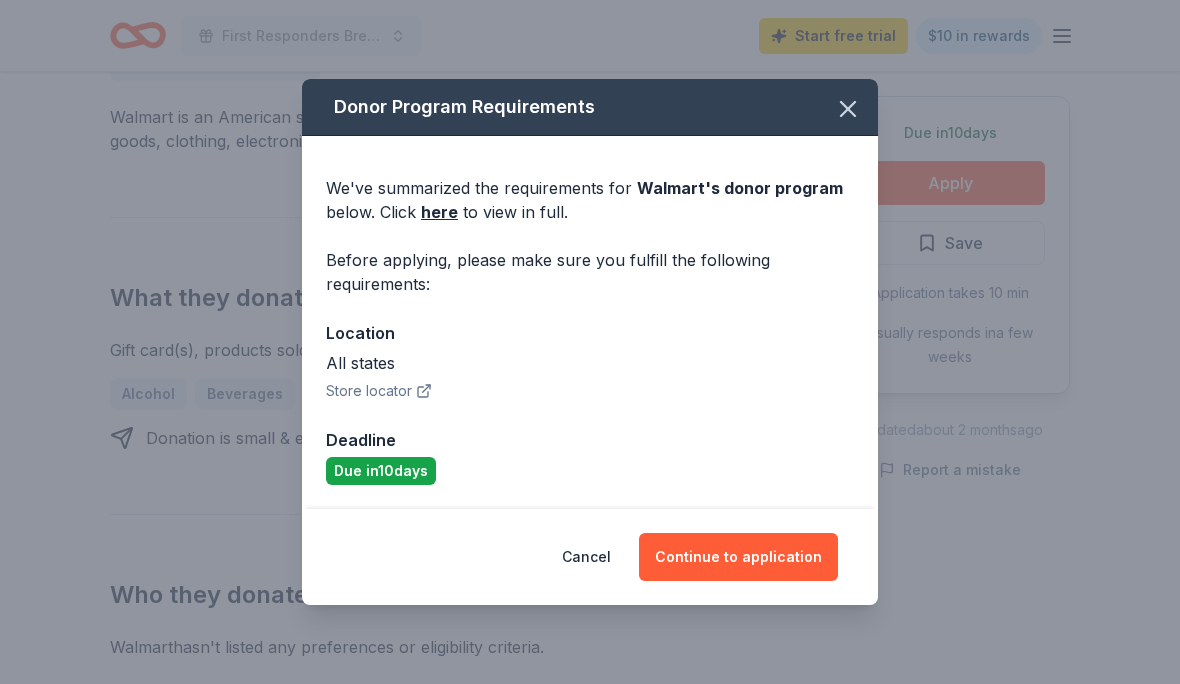 click on "Continue to application" at bounding box center [738, 557] 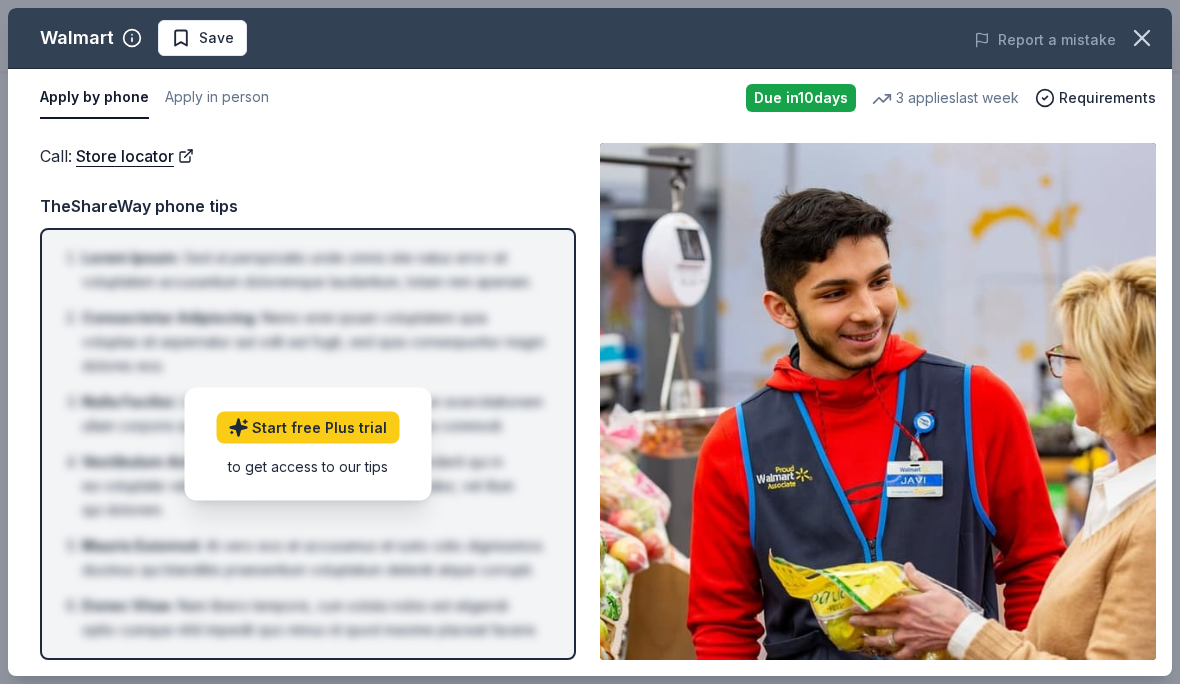click on "Apply in person" at bounding box center (217, 98) 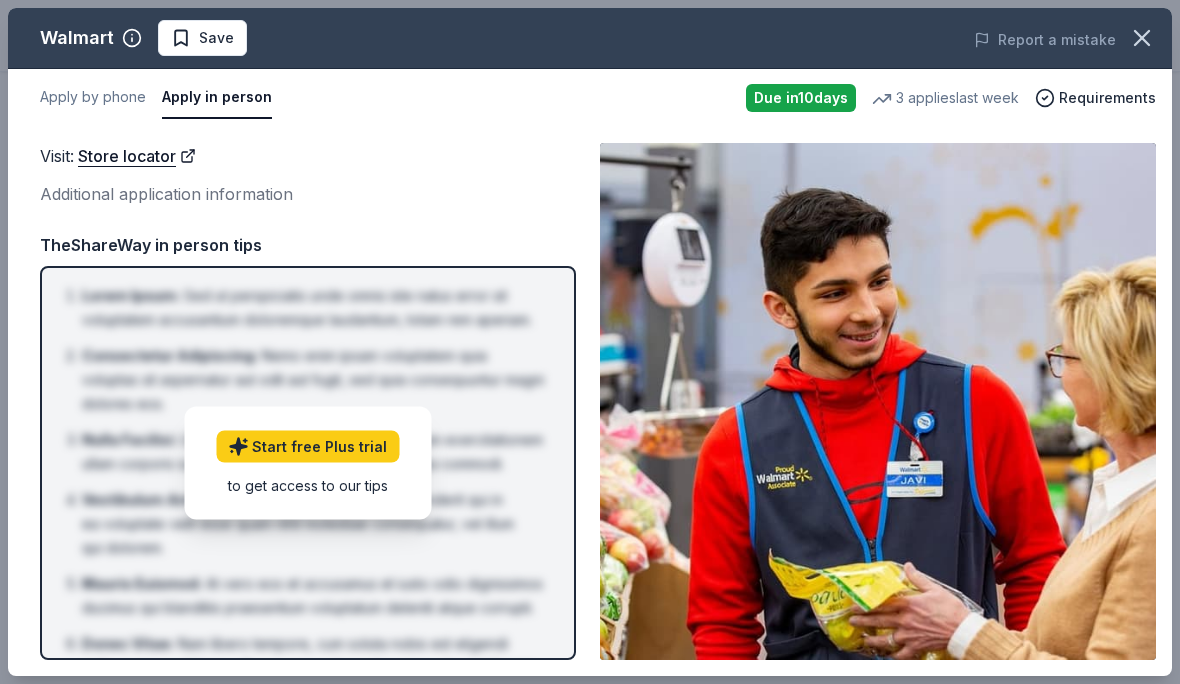 click on "Requirements" at bounding box center (1107, 98) 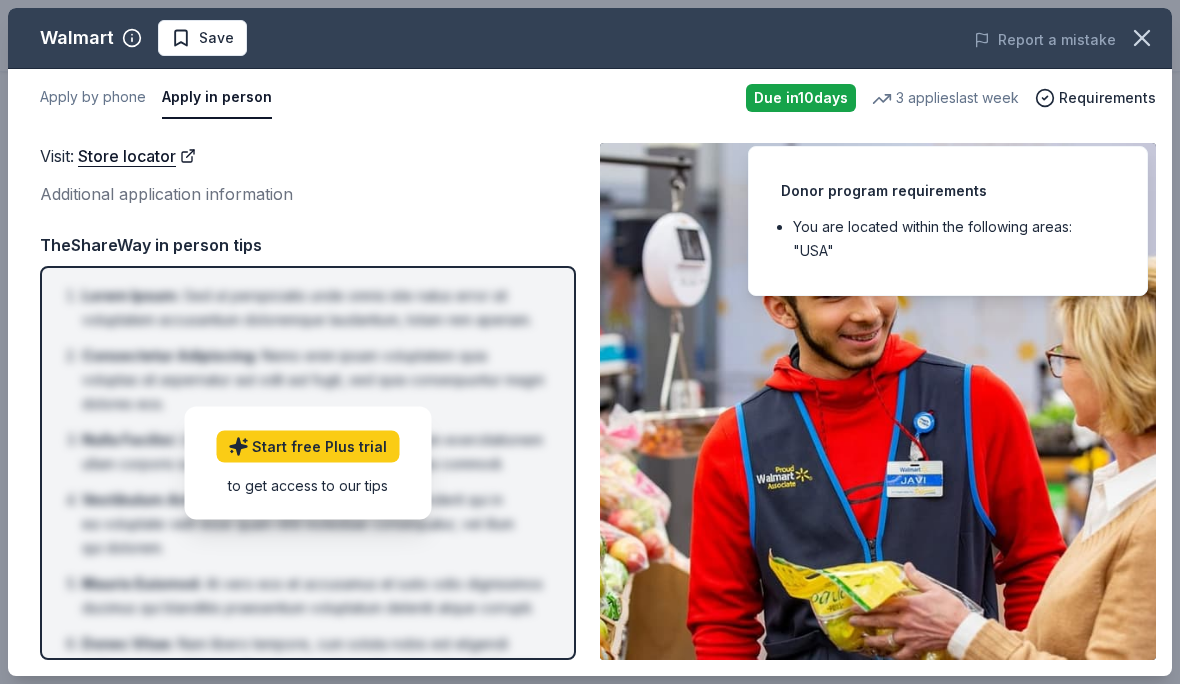 click on "Donor program requirements You are located within the following areas: "[COUNTRY]"" at bounding box center [948, 221] 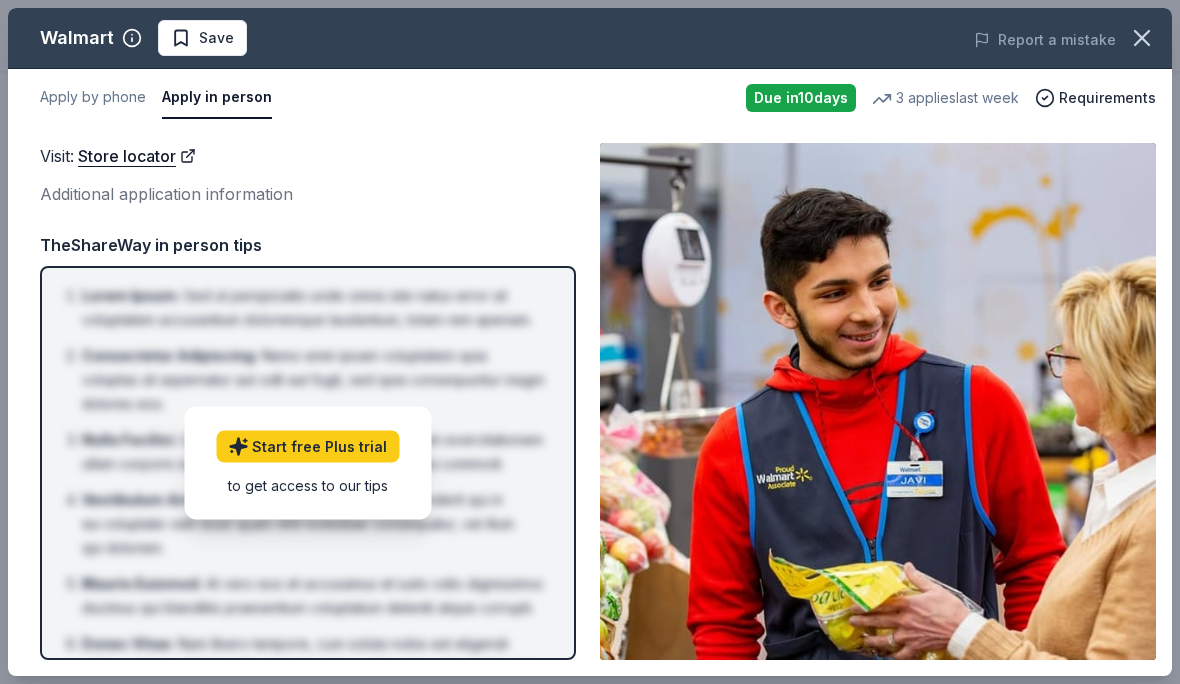 scroll, scrollTop: 705, scrollLeft: 0, axis: vertical 